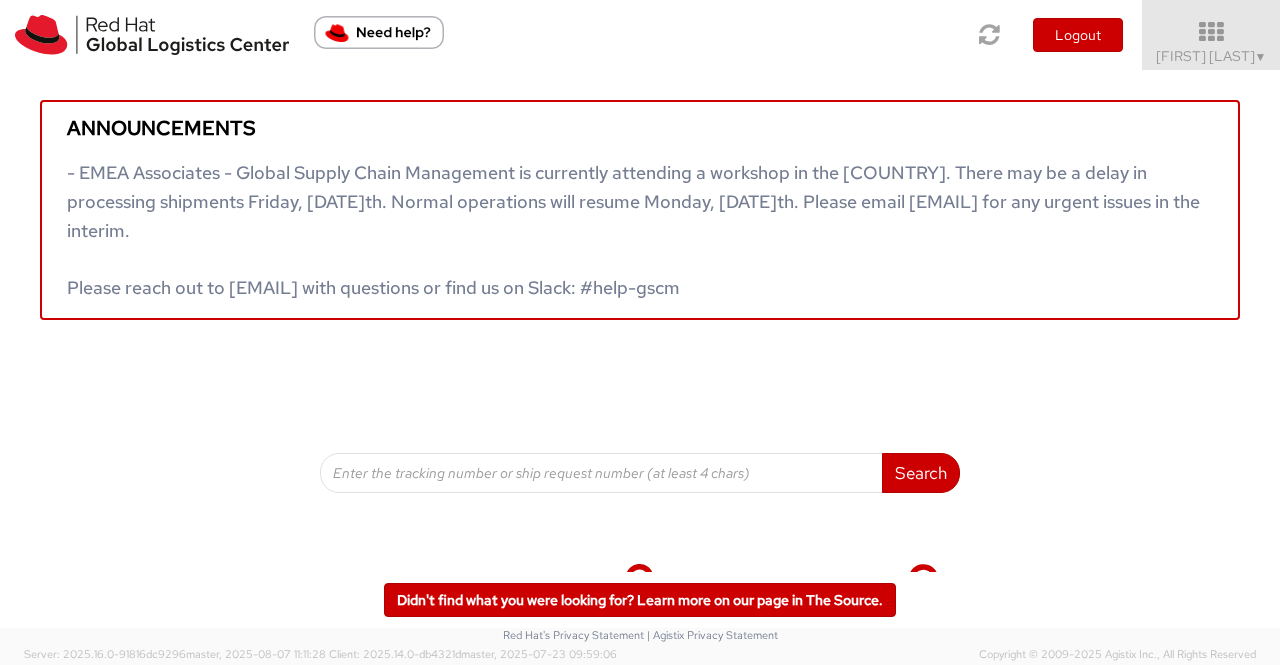 scroll, scrollTop: 0, scrollLeft: 0, axis: both 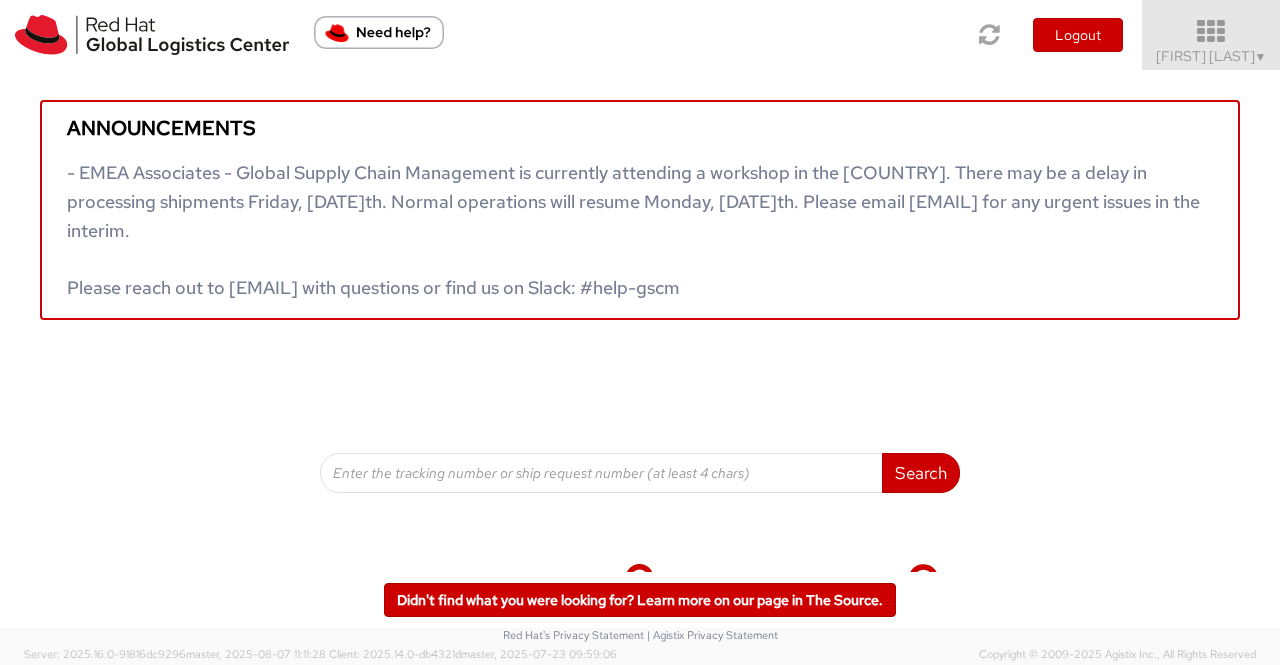 click on "Sumitra Hansdah  ▼" at bounding box center (1211, 56) 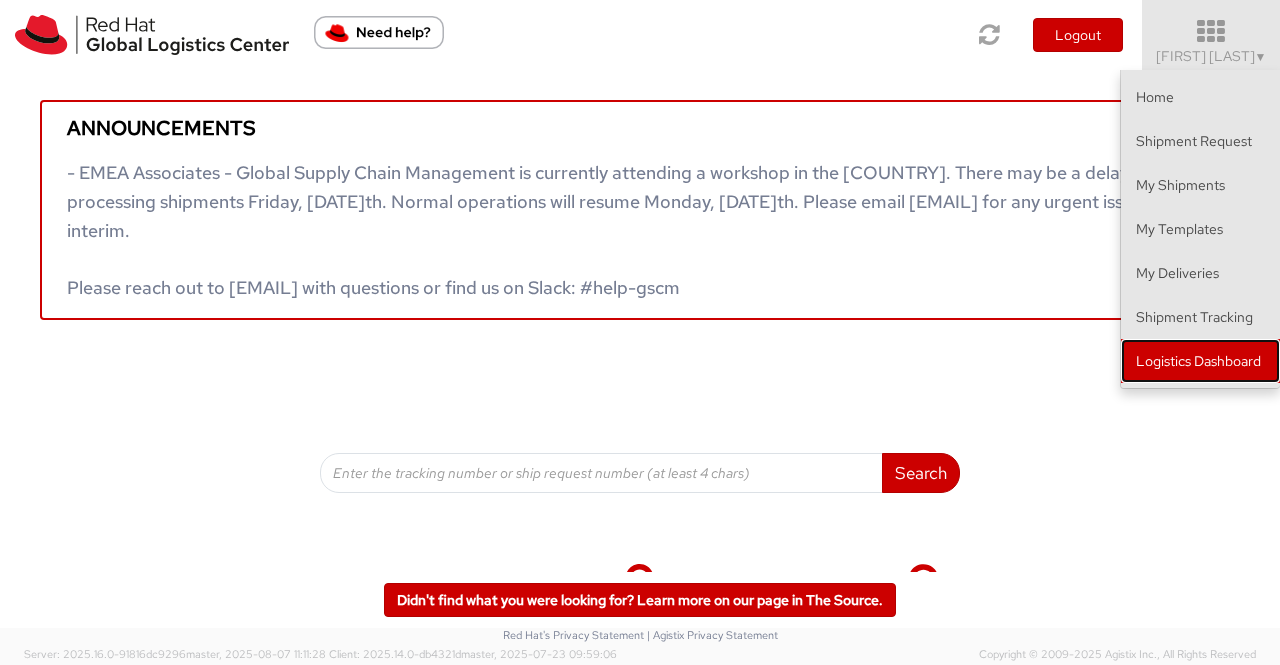 click on "Logistics Dashboard" at bounding box center [1200, 361] 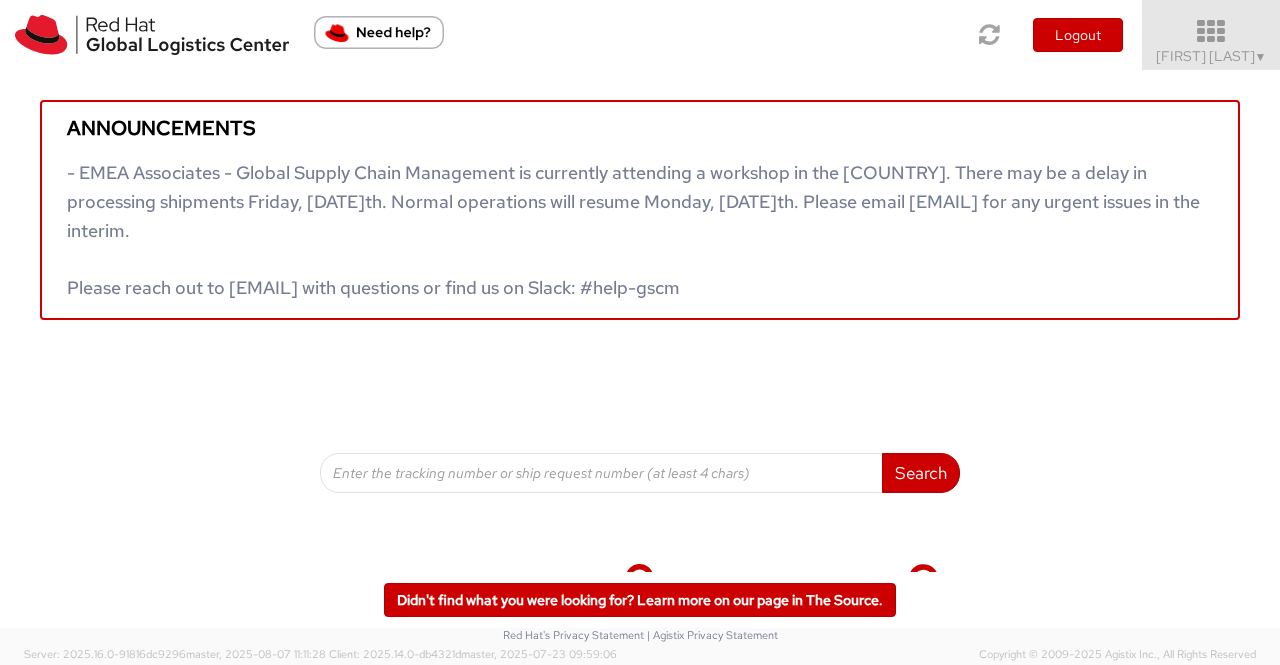 click on "▼" at bounding box center (1261, 57) 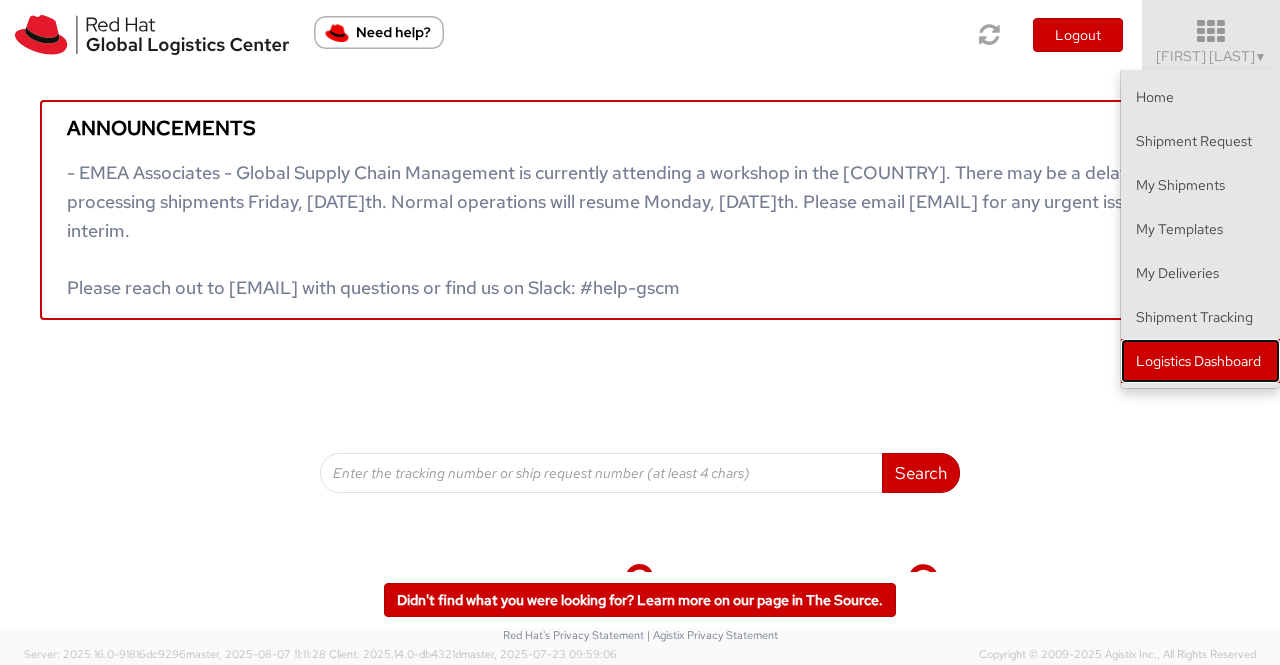 click on "Logistics Dashboard" at bounding box center (1200, 361) 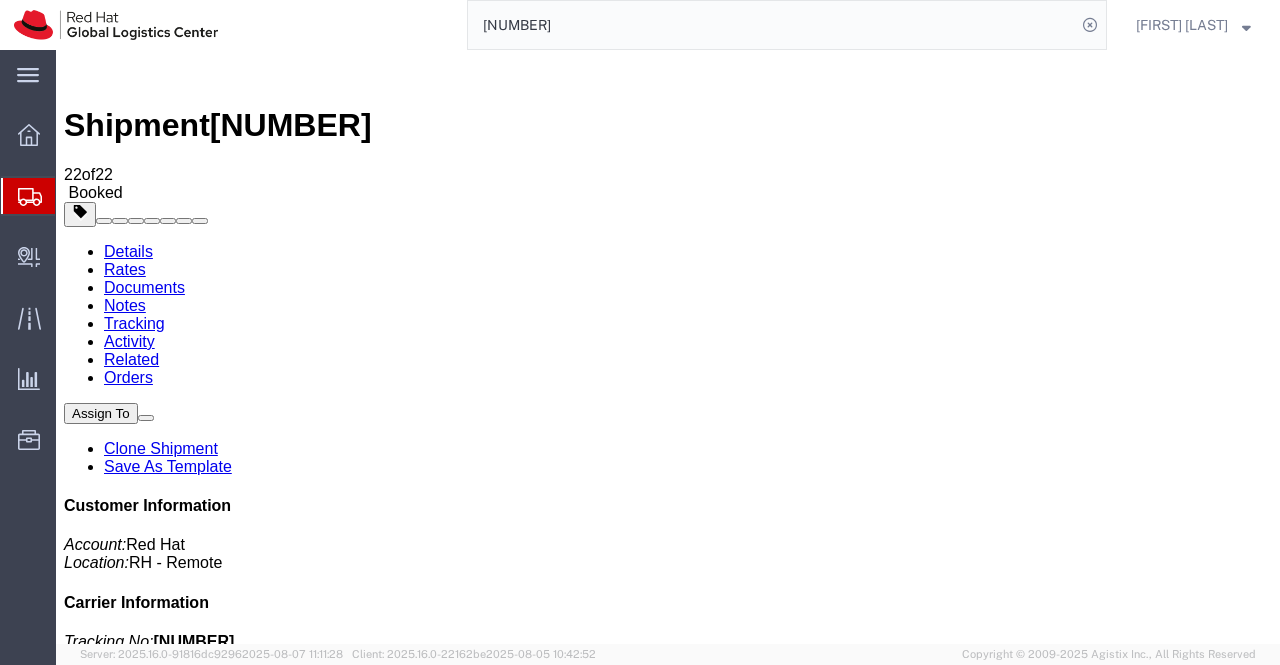 scroll, scrollTop: 0, scrollLeft: 0, axis: both 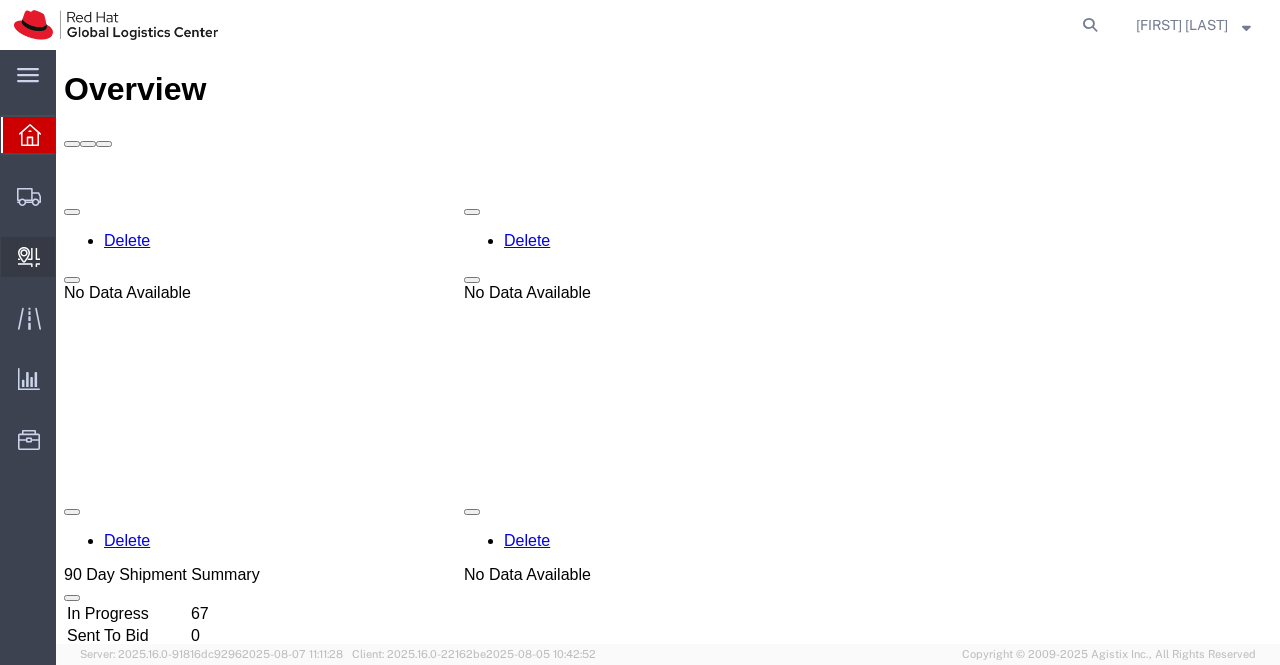click on "Internal Delivery" 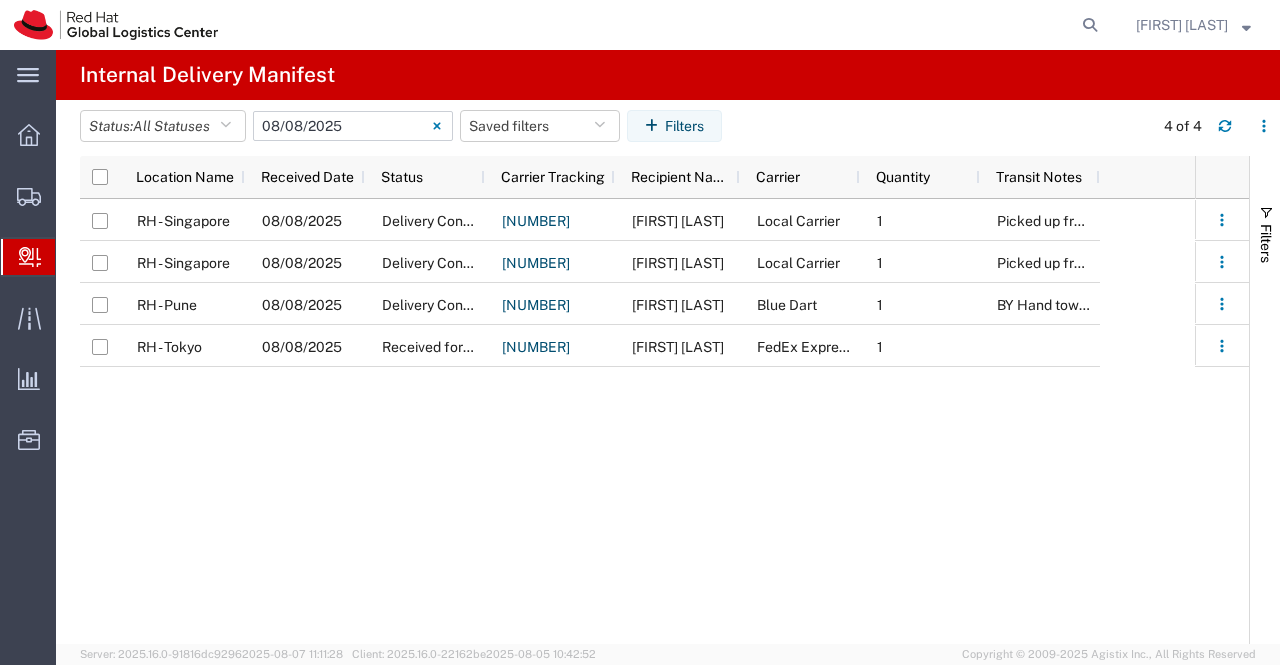 click on "08/08/2025 - 08/08/2025" 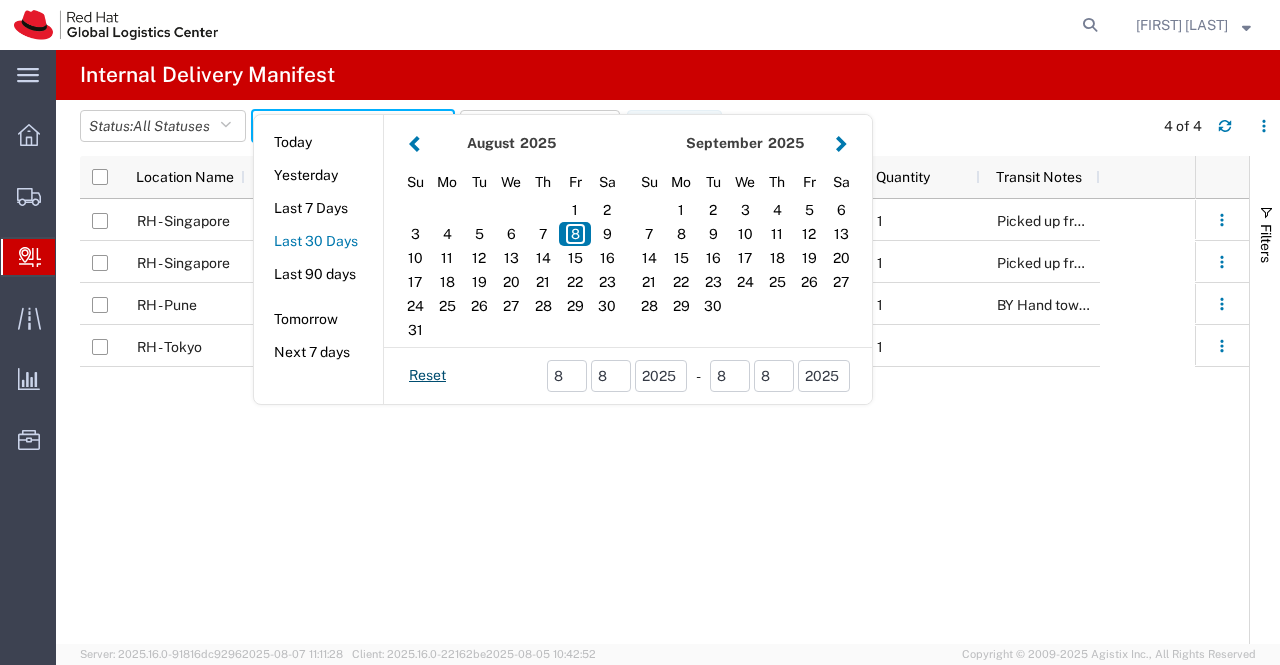 click on "Last 30 Days" 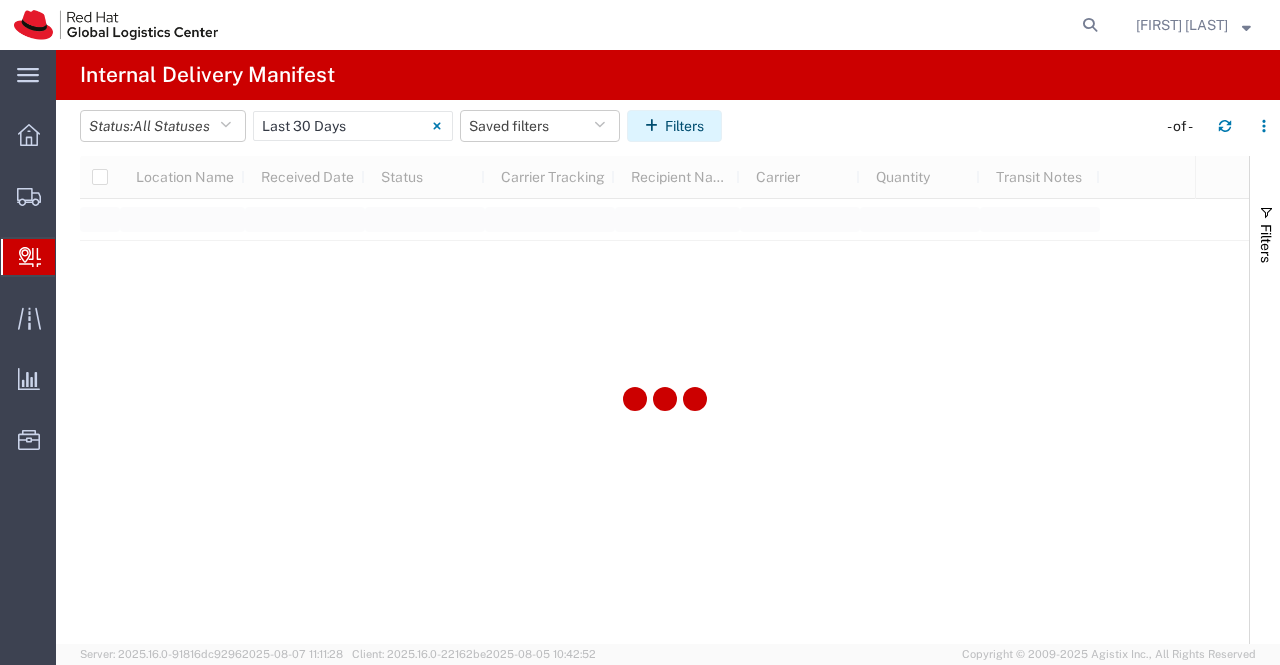click on "Filters" 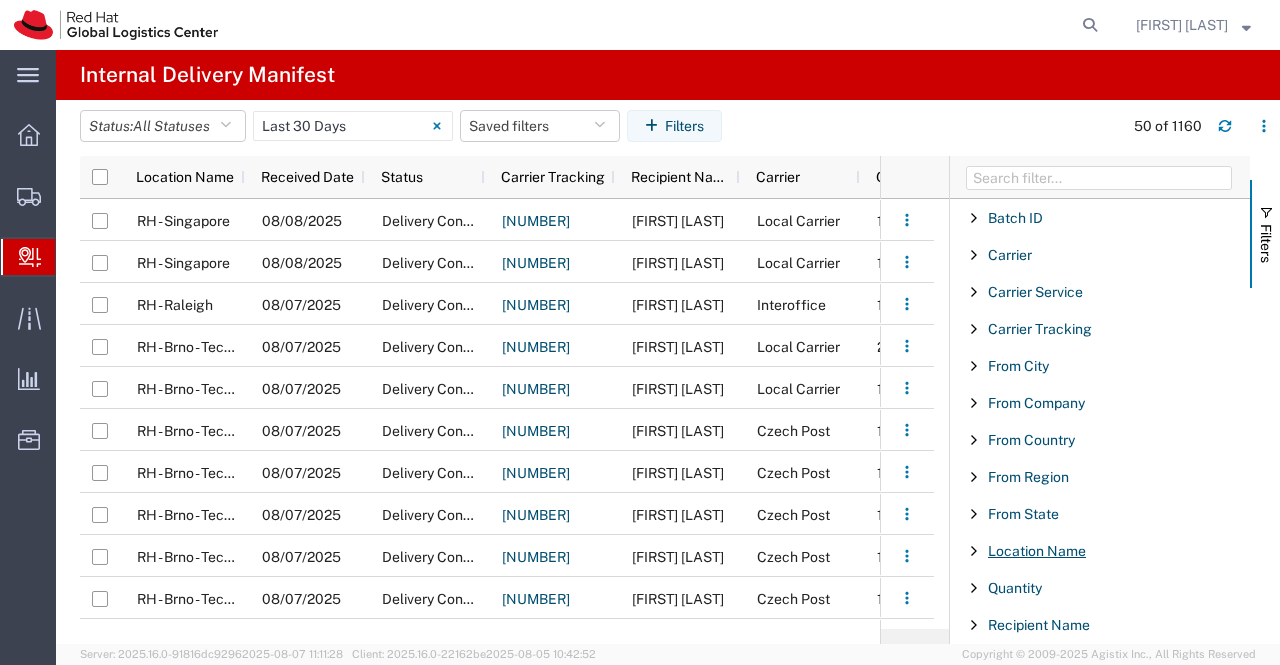 click on "Location Name" at bounding box center [1037, 551] 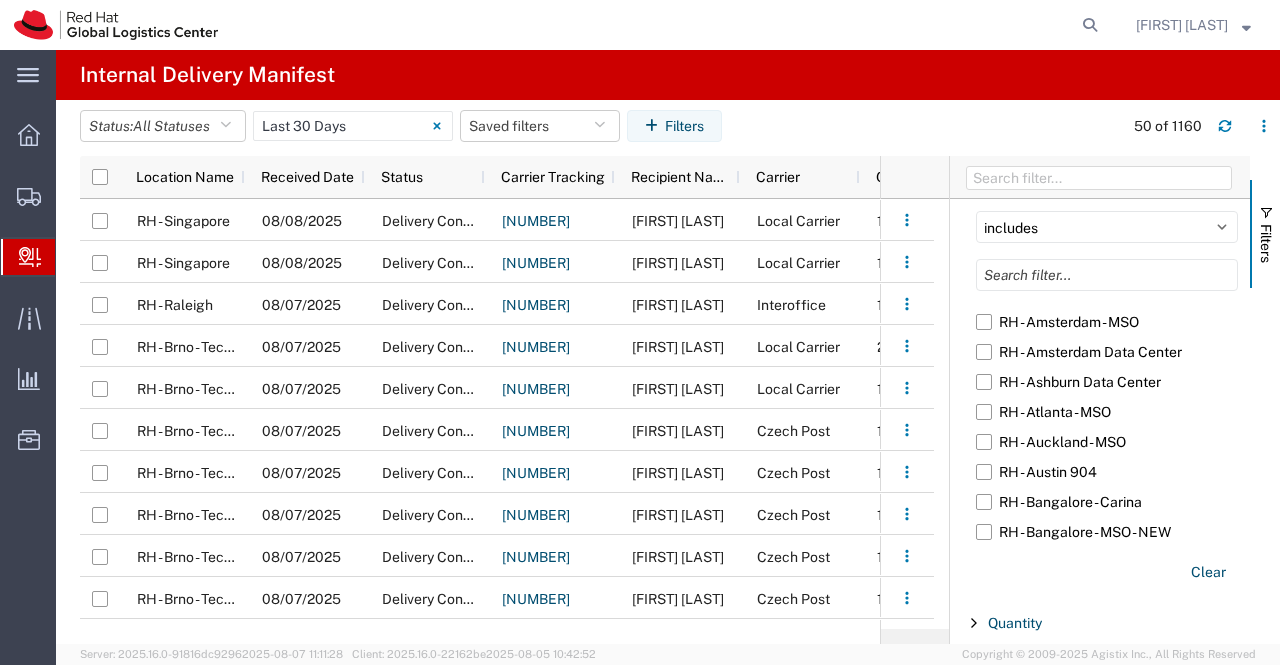 scroll, scrollTop: 400, scrollLeft: 0, axis: vertical 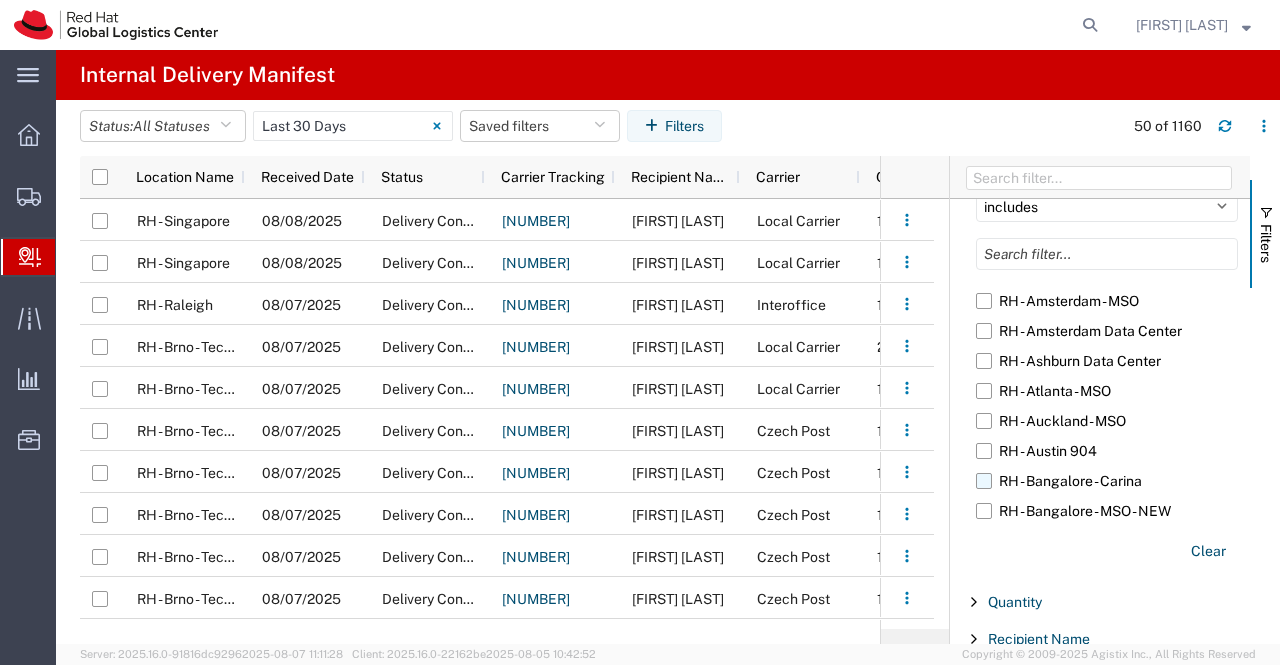 click on "RH - Bangalore - Carina" at bounding box center (1107, 481) 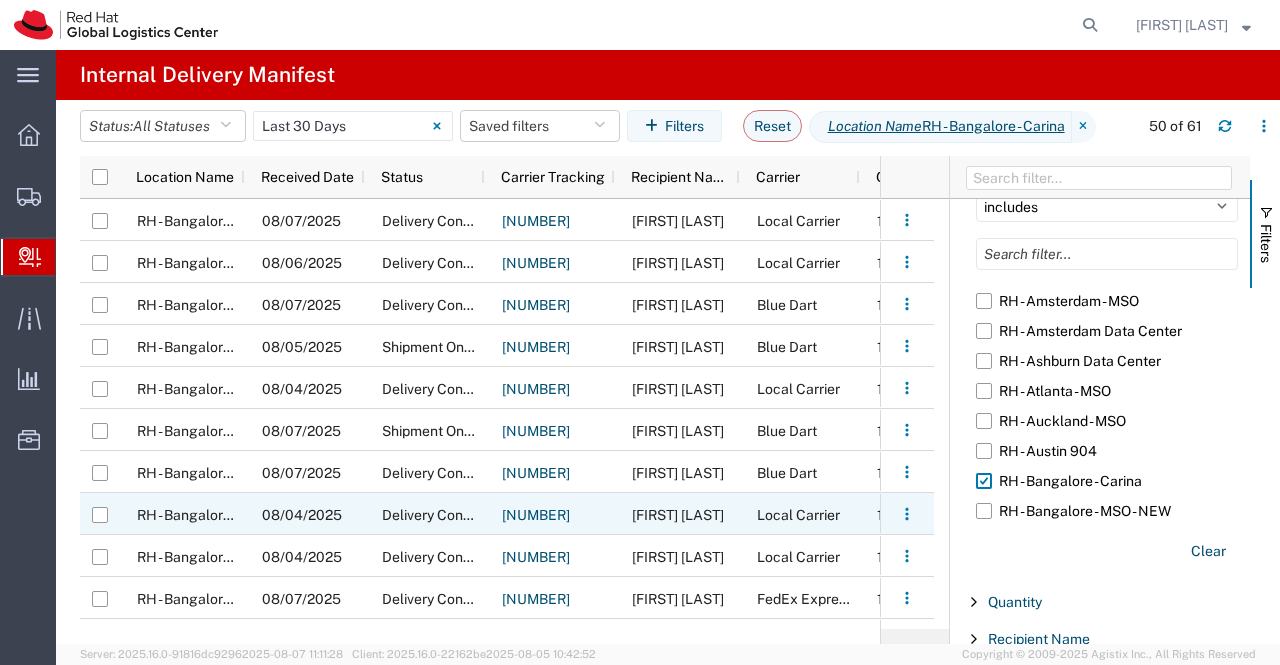 scroll, scrollTop: 197, scrollLeft: 0, axis: vertical 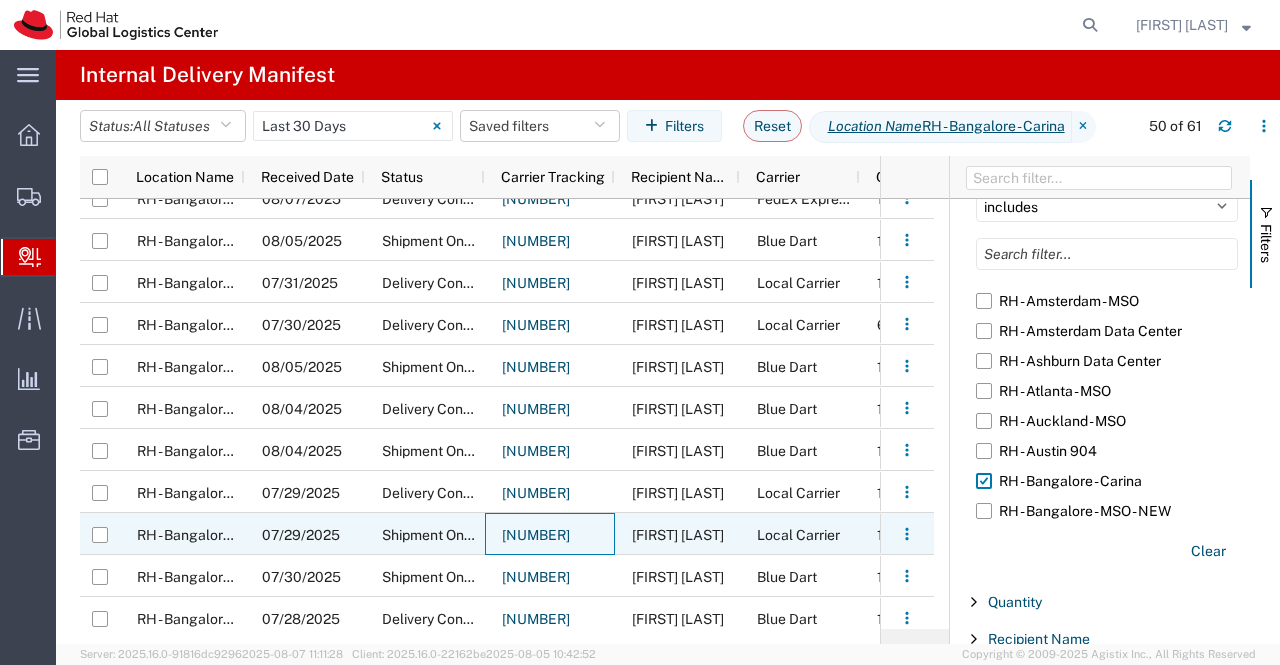 click on "34475003905" 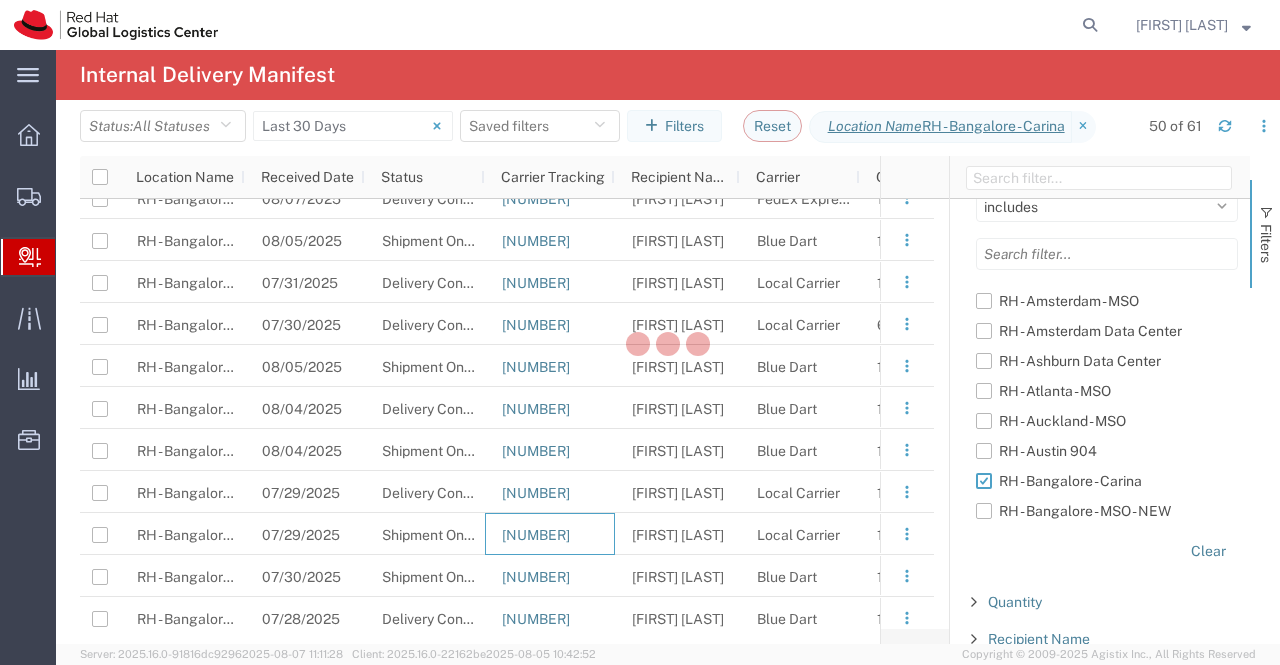 scroll, scrollTop: 0, scrollLeft: 0, axis: both 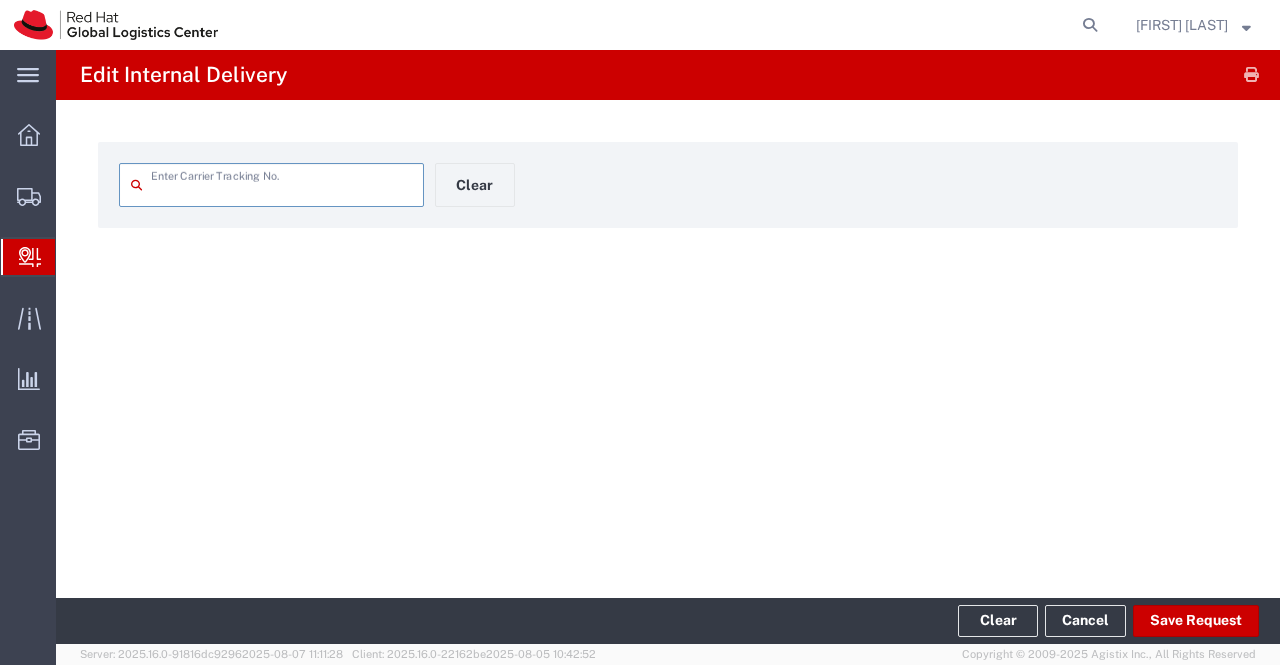 type on "34475003905" 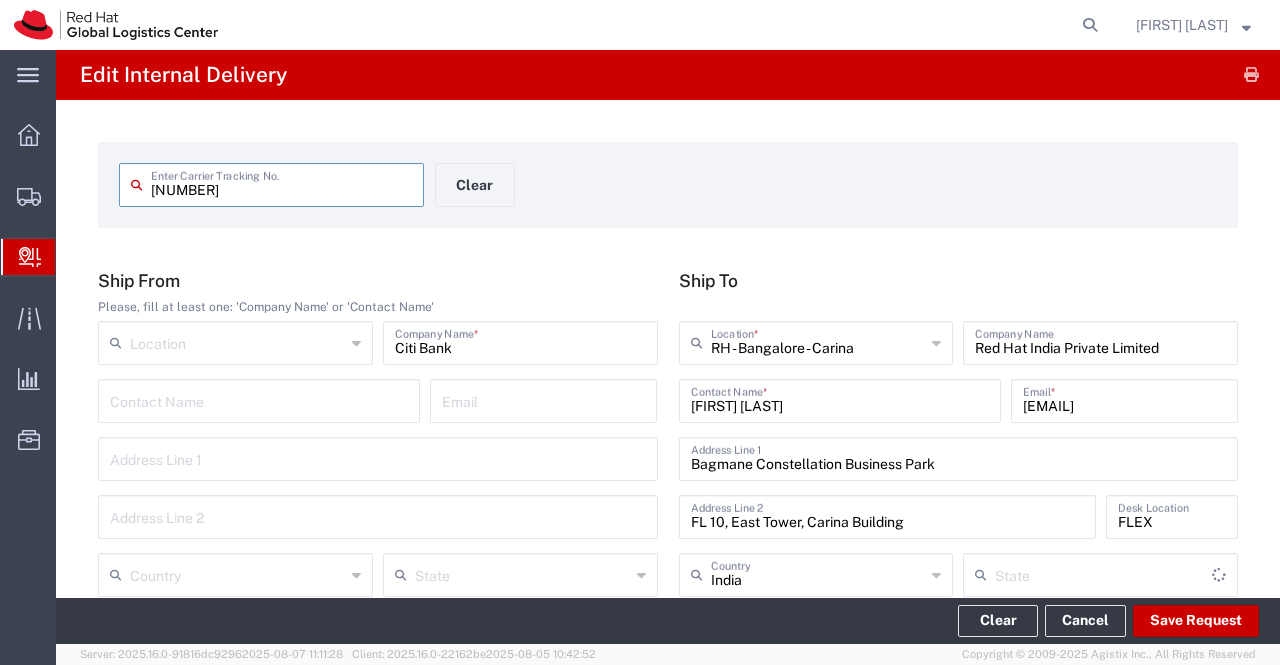type on "Envelope" 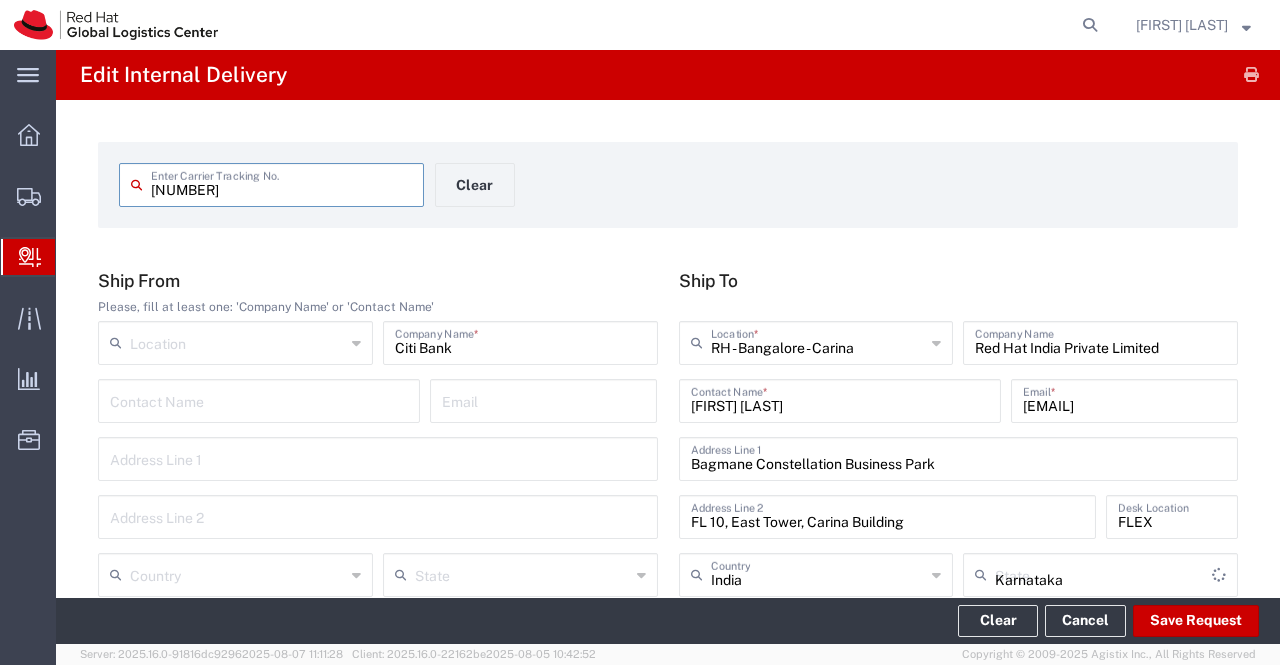 type on "Local Carrier" 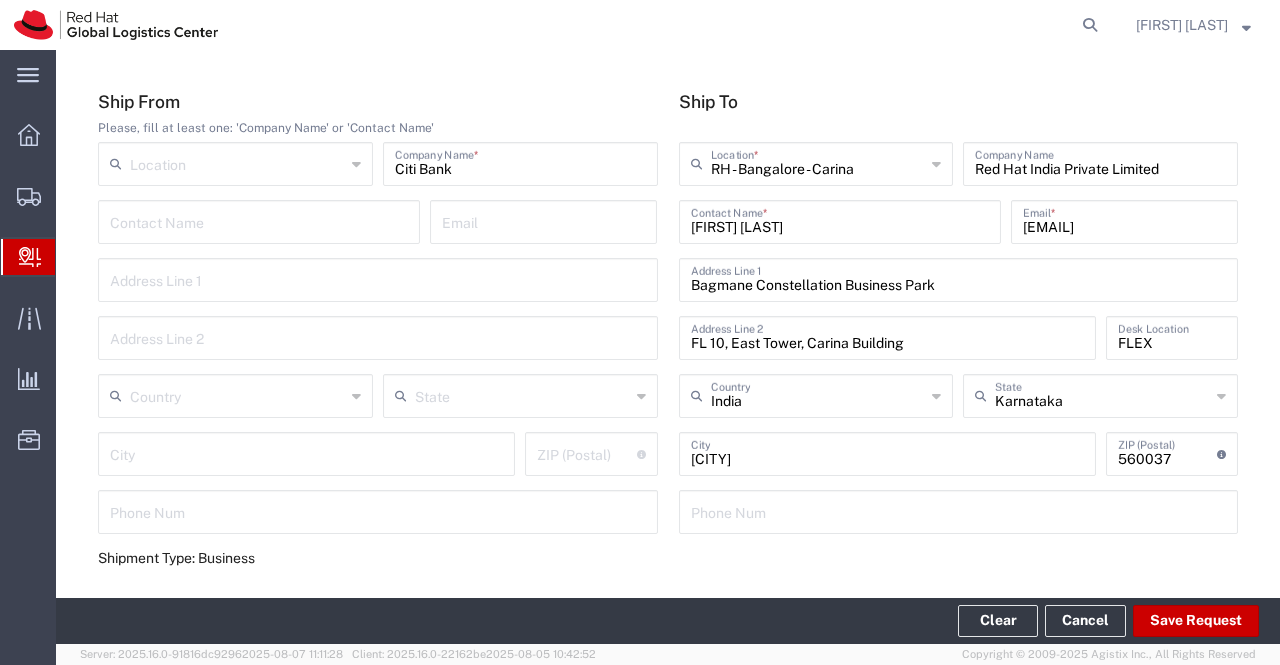 scroll, scrollTop: 132, scrollLeft: 0, axis: vertical 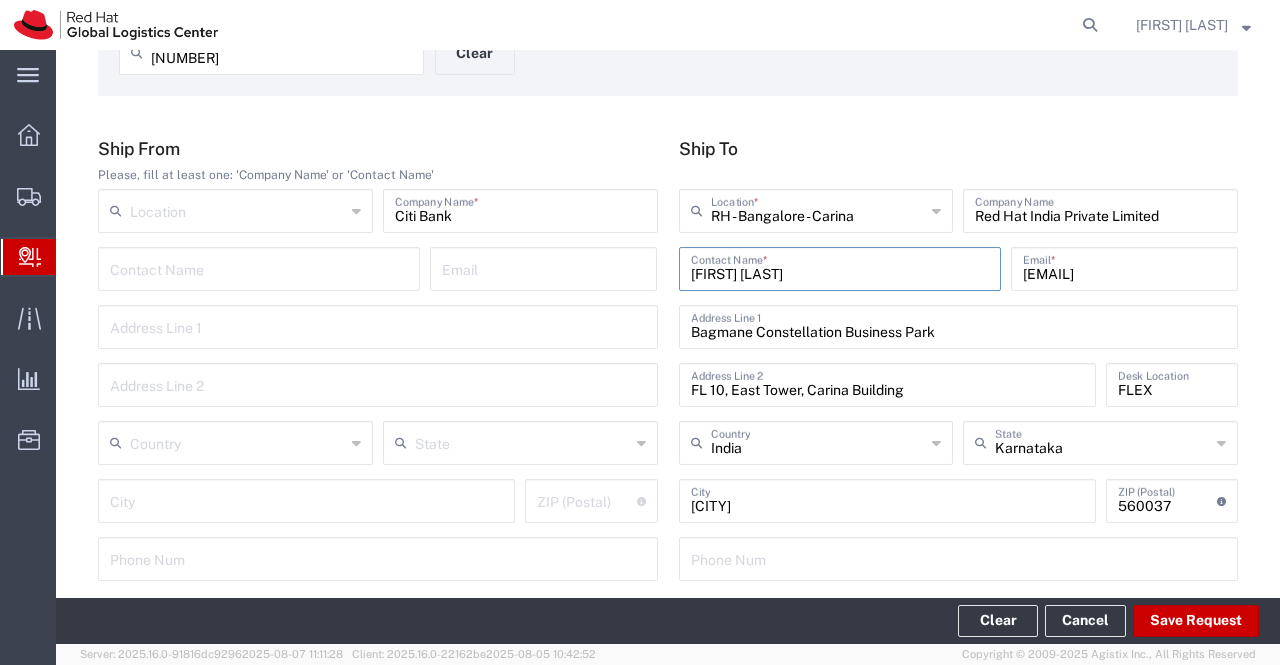 drag, startPoint x: 819, startPoint y: 281, endPoint x: 676, endPoint y: 281, distance: 143 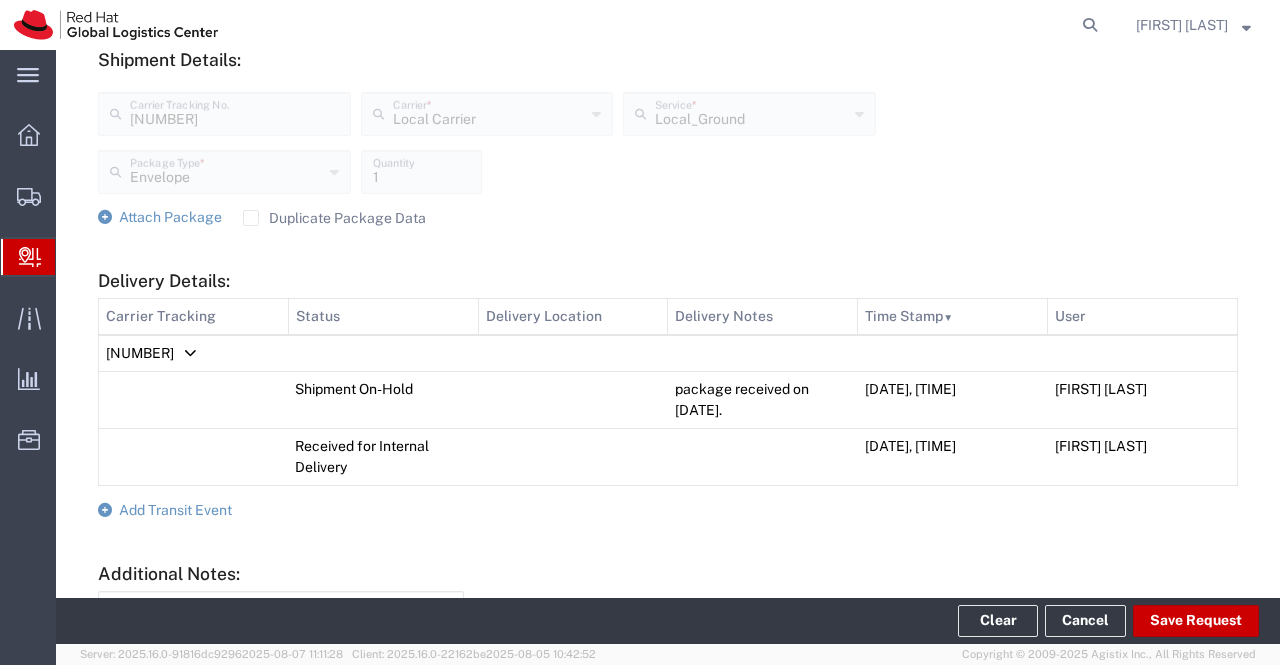 scroll, scrollTop: 832, scrollLeft: 0, axis: vertical 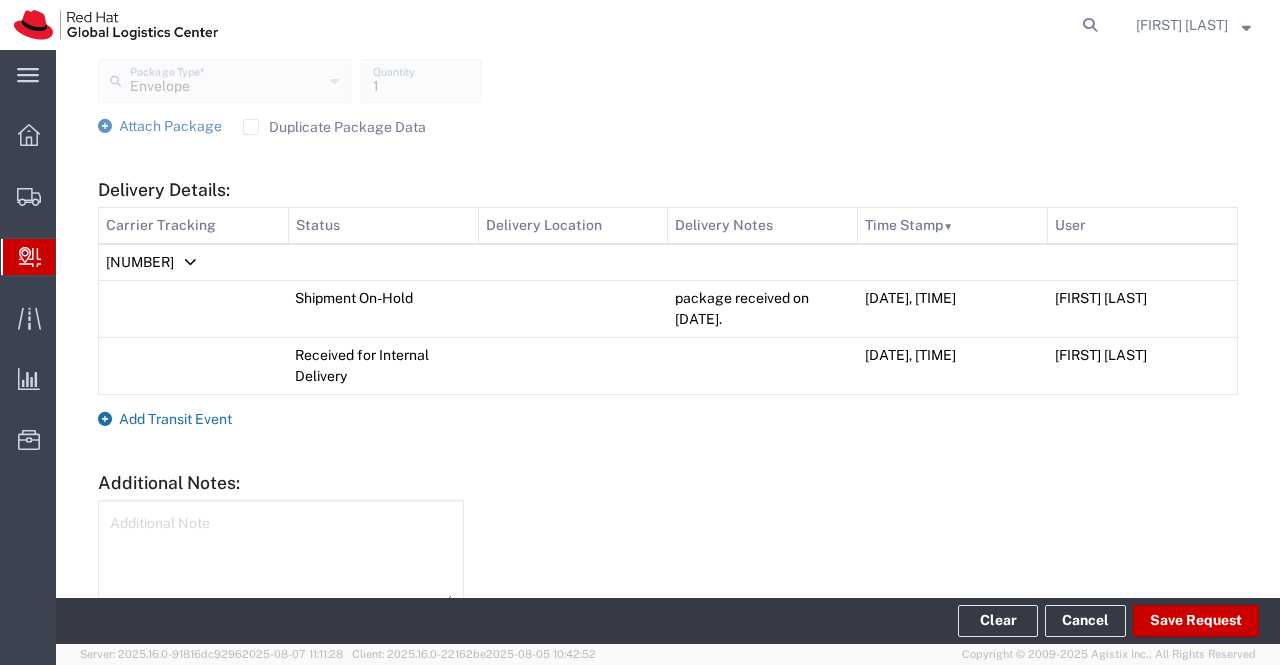 click 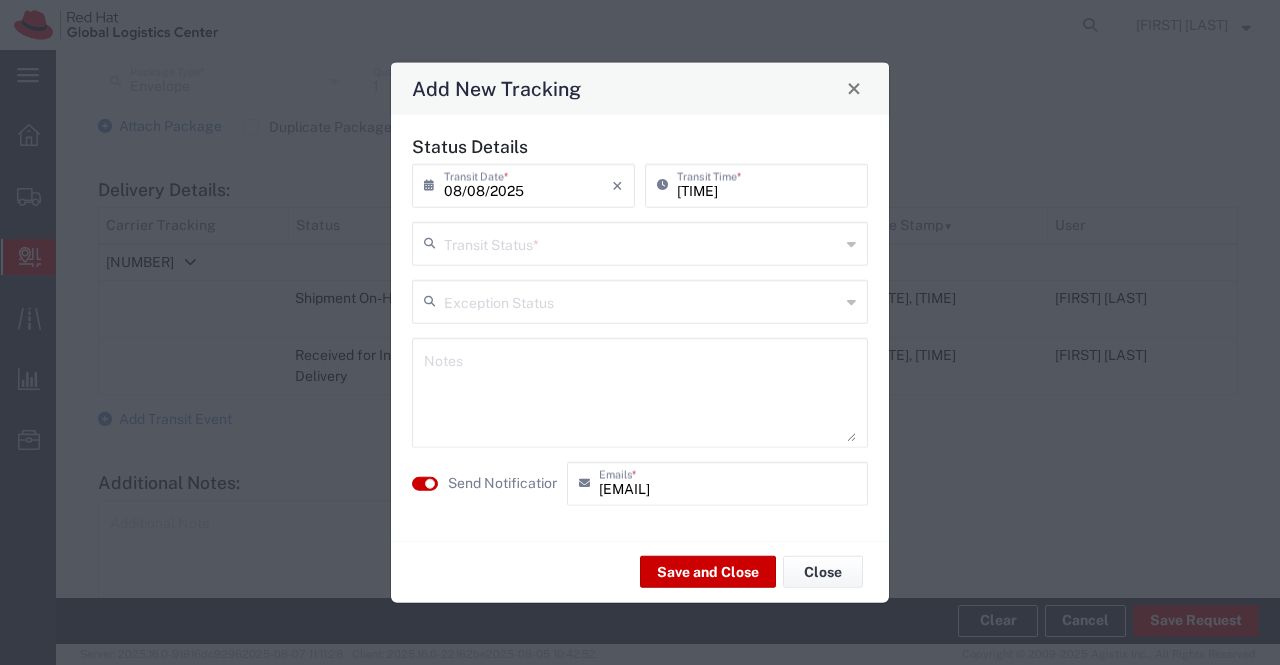 click 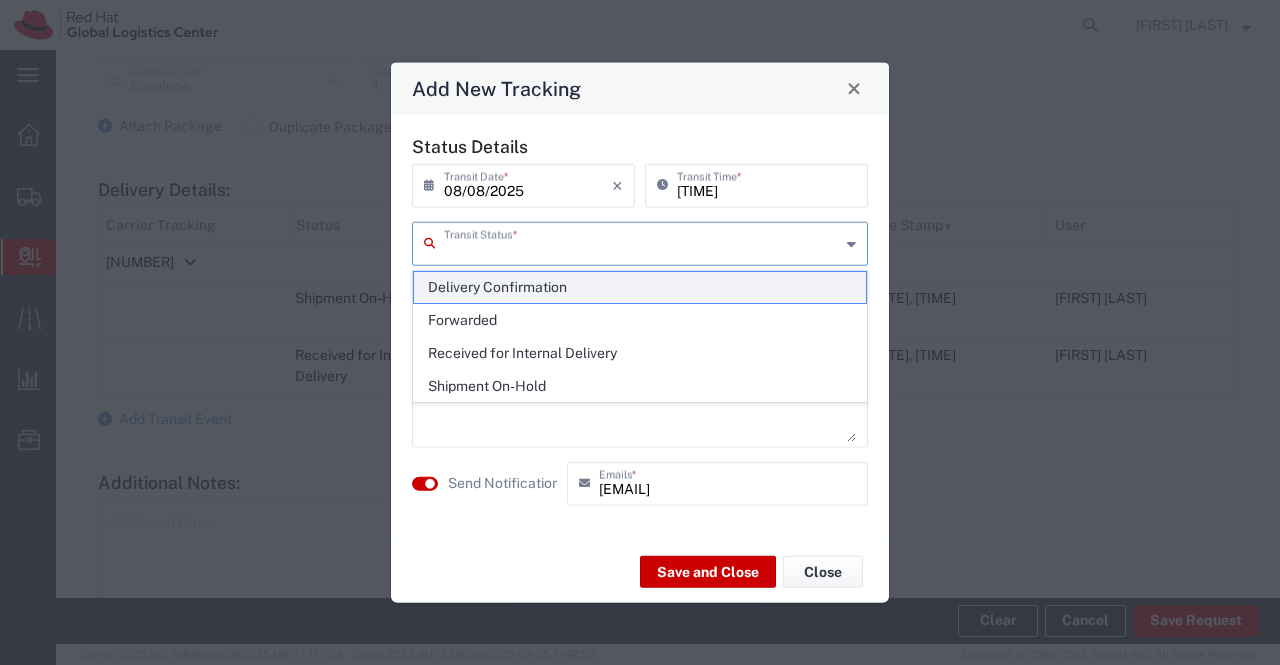 click on "Delivery Confirmation" 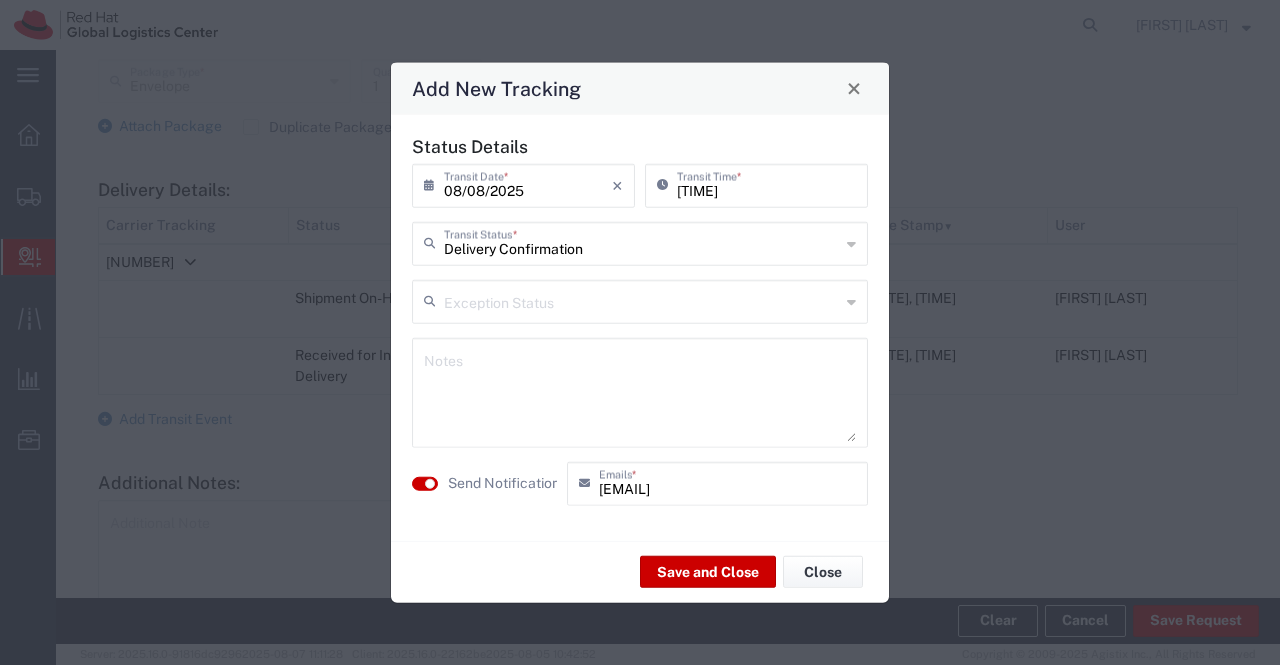 click at bounding box center [640, 392] 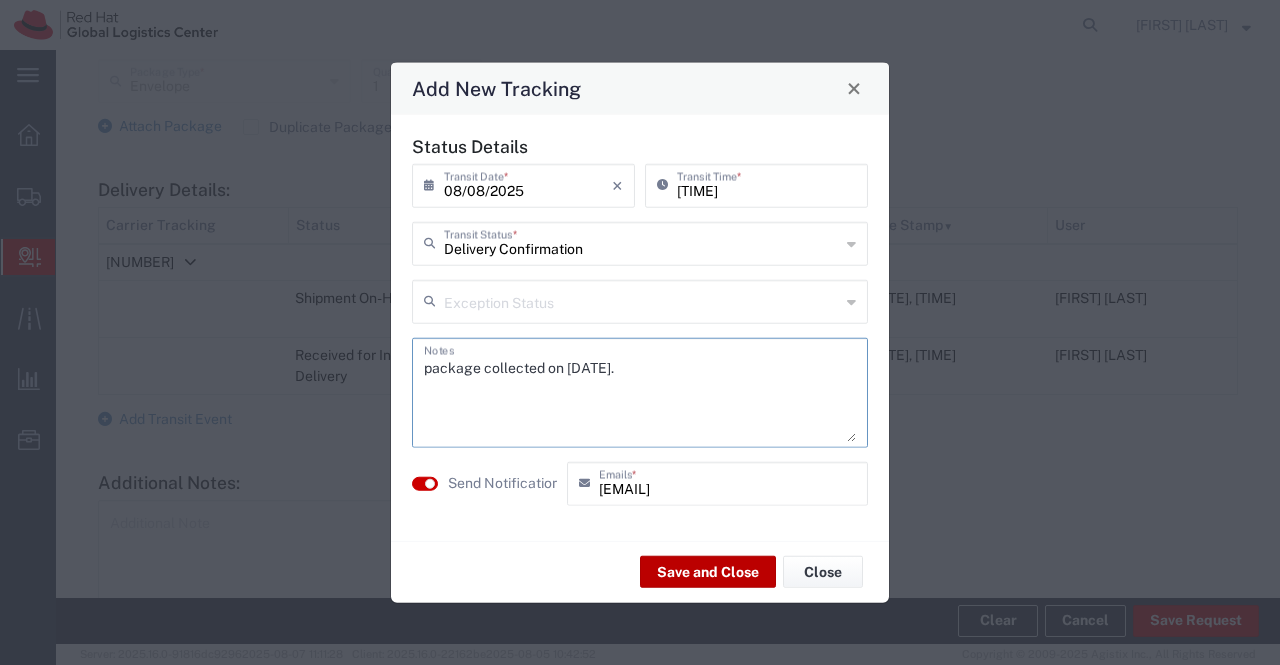 type on "package collected on 08th Aug 2025." 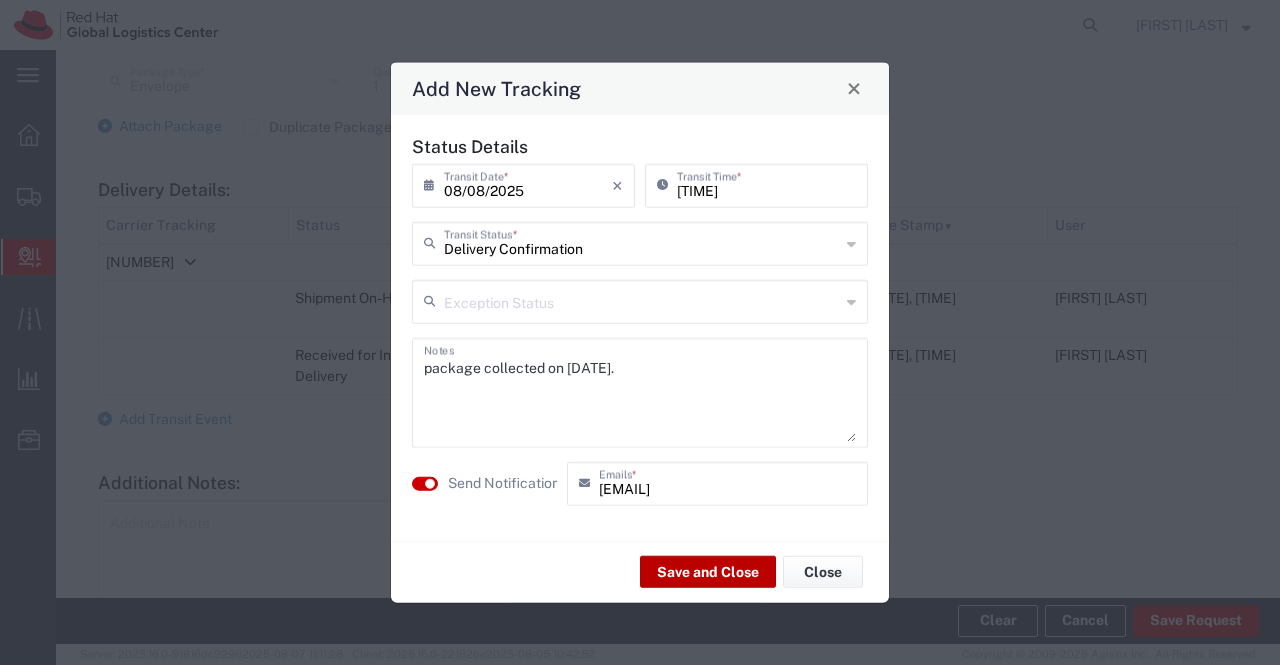 click on "Save and Close" 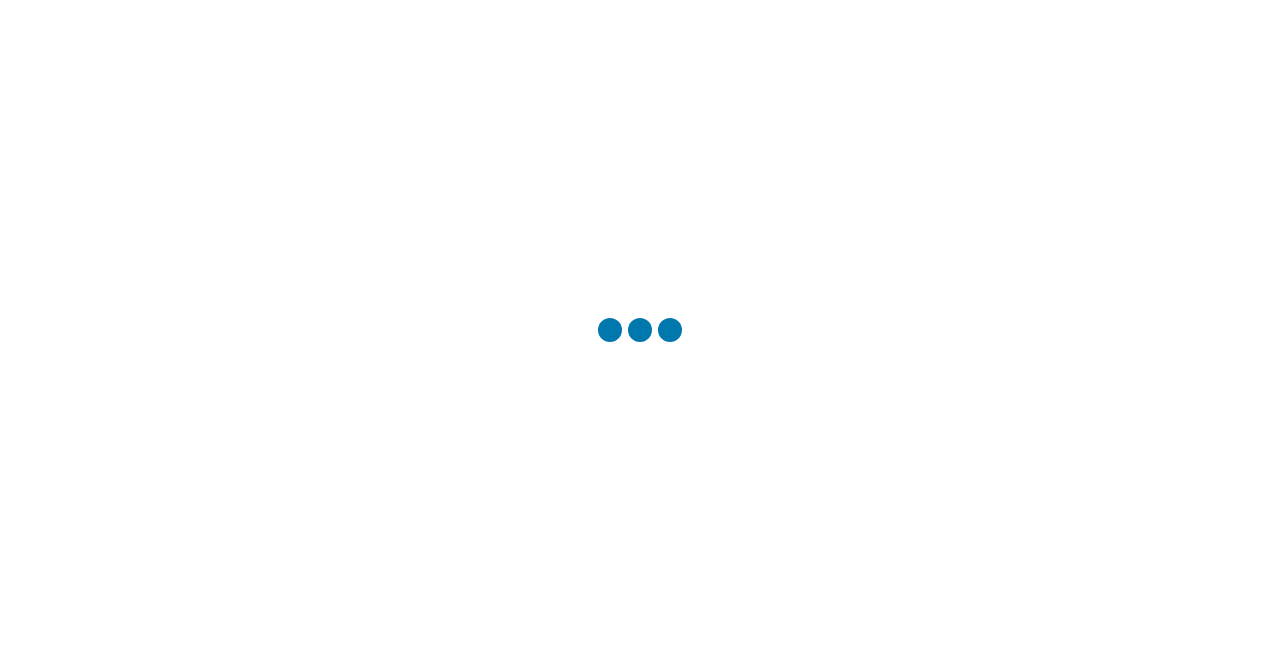 scroll, scrollTop: 0, scrollLeft: 0, axis: both 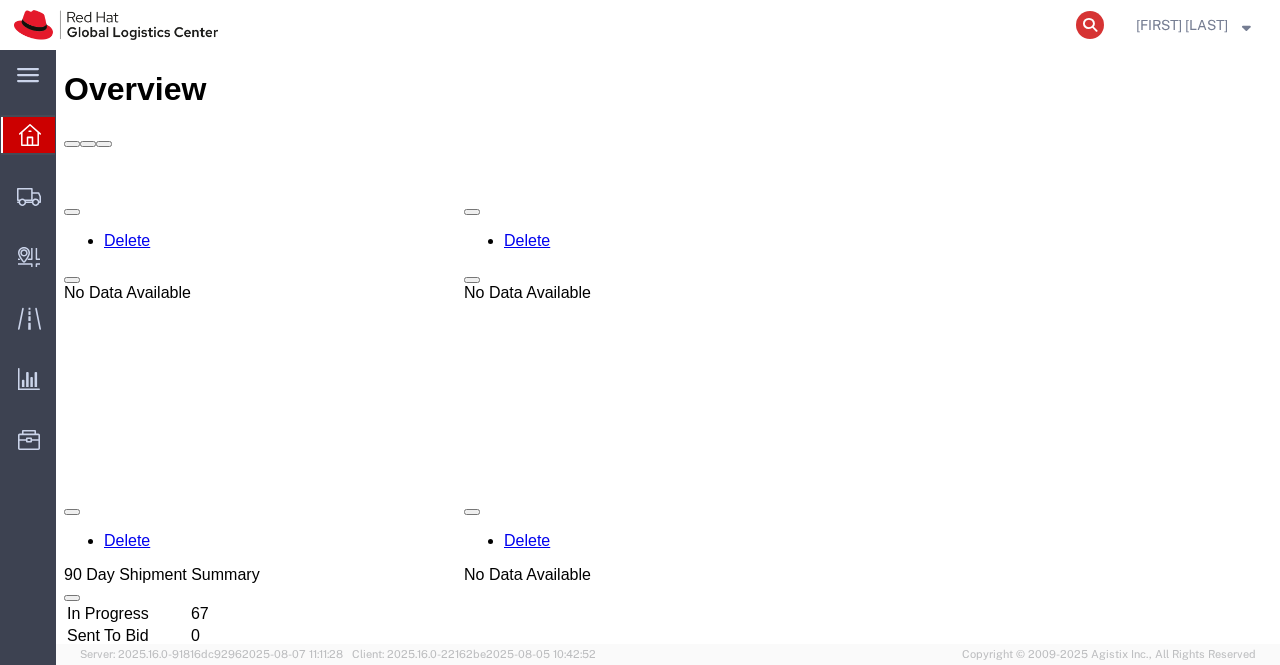 click 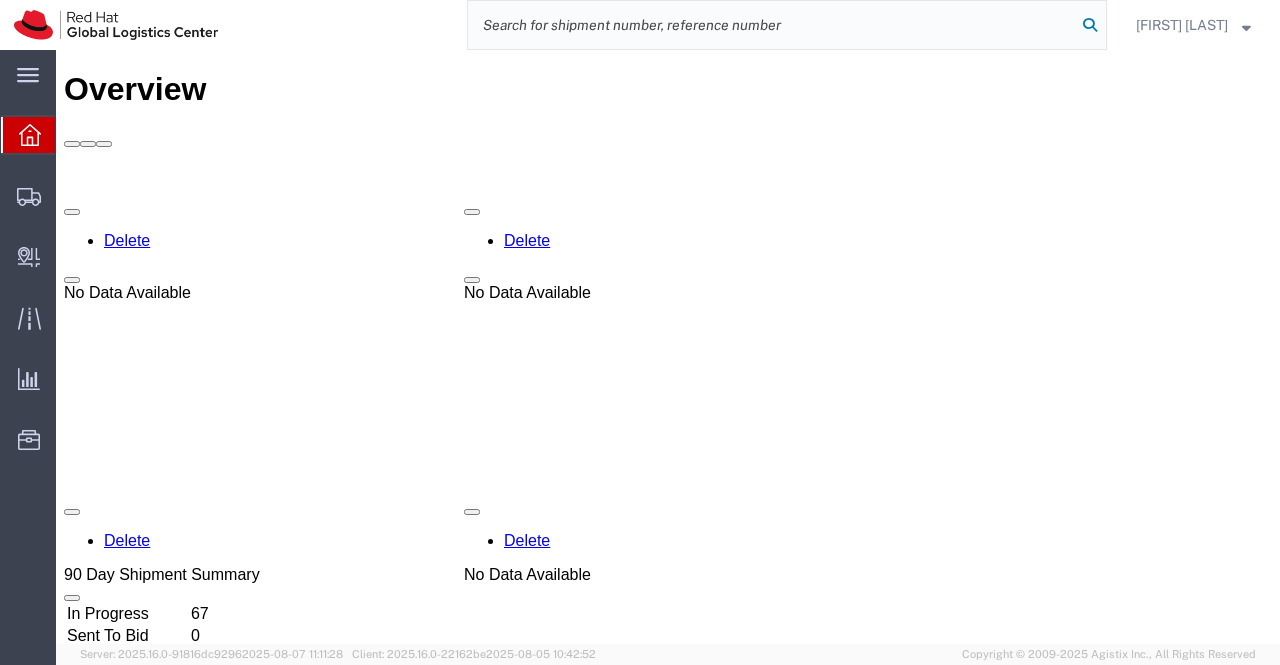 paste on "391899172789" 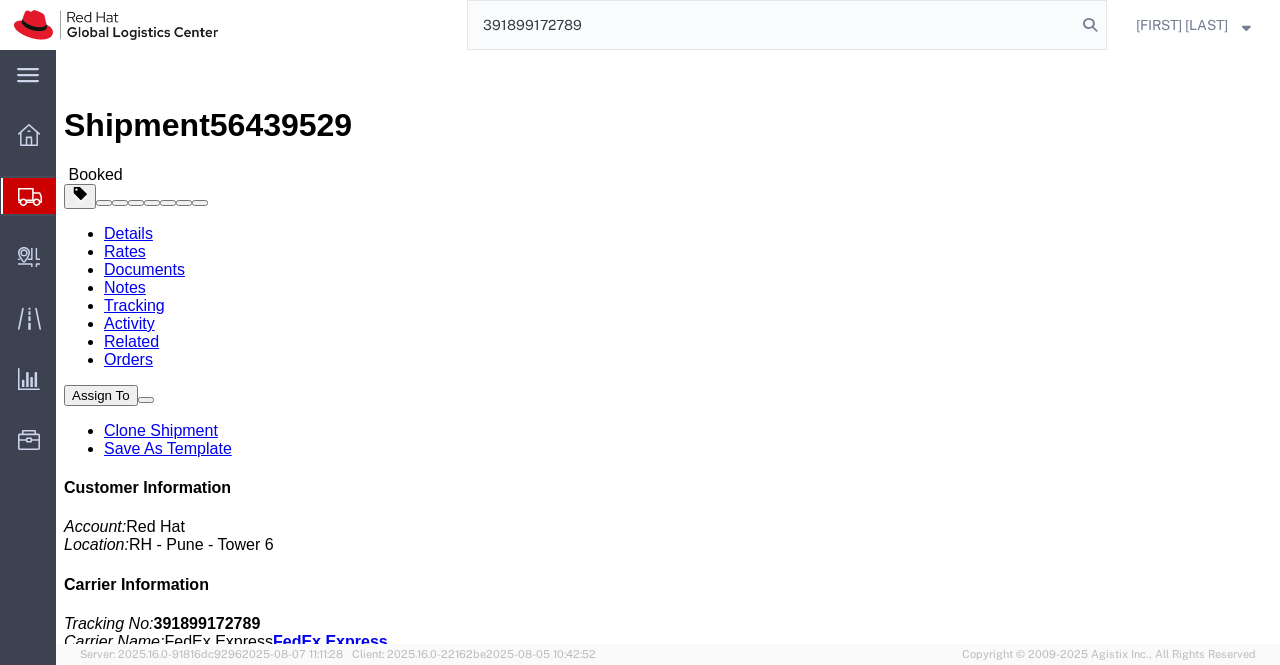 type on "391899172789" 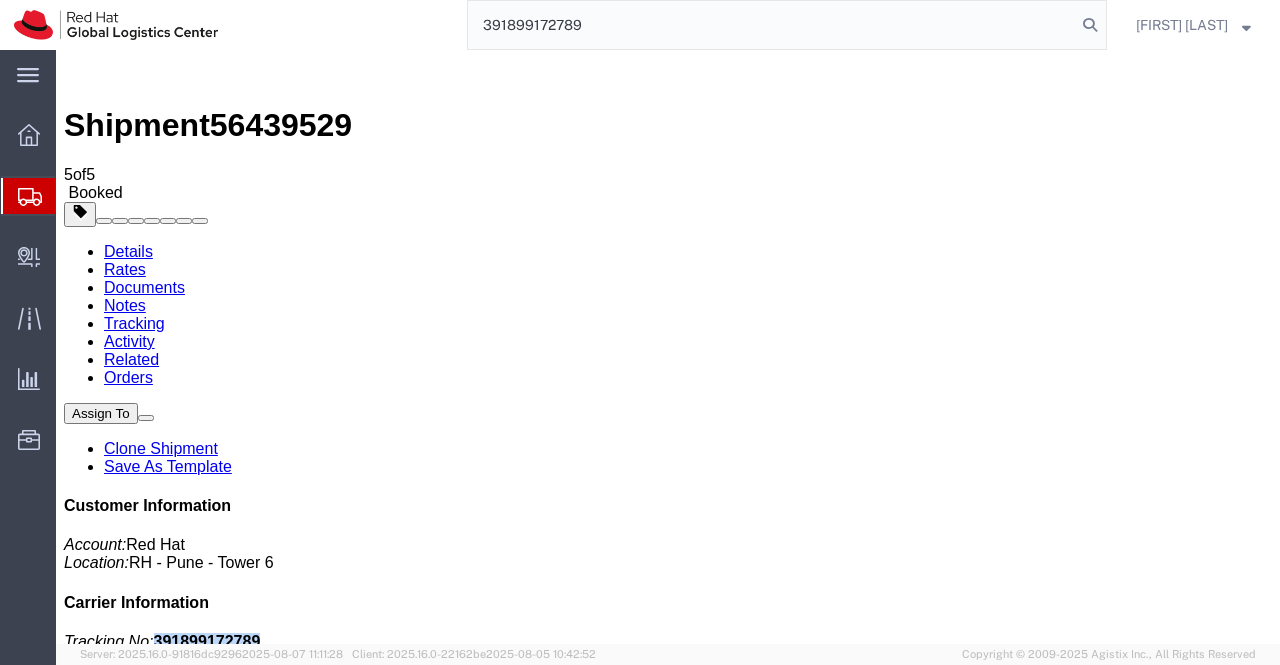 drag, startPoint x: 1121, startPoint y: 304, endPoint x: 1233, endPoint y: 309, distance: 112.11155 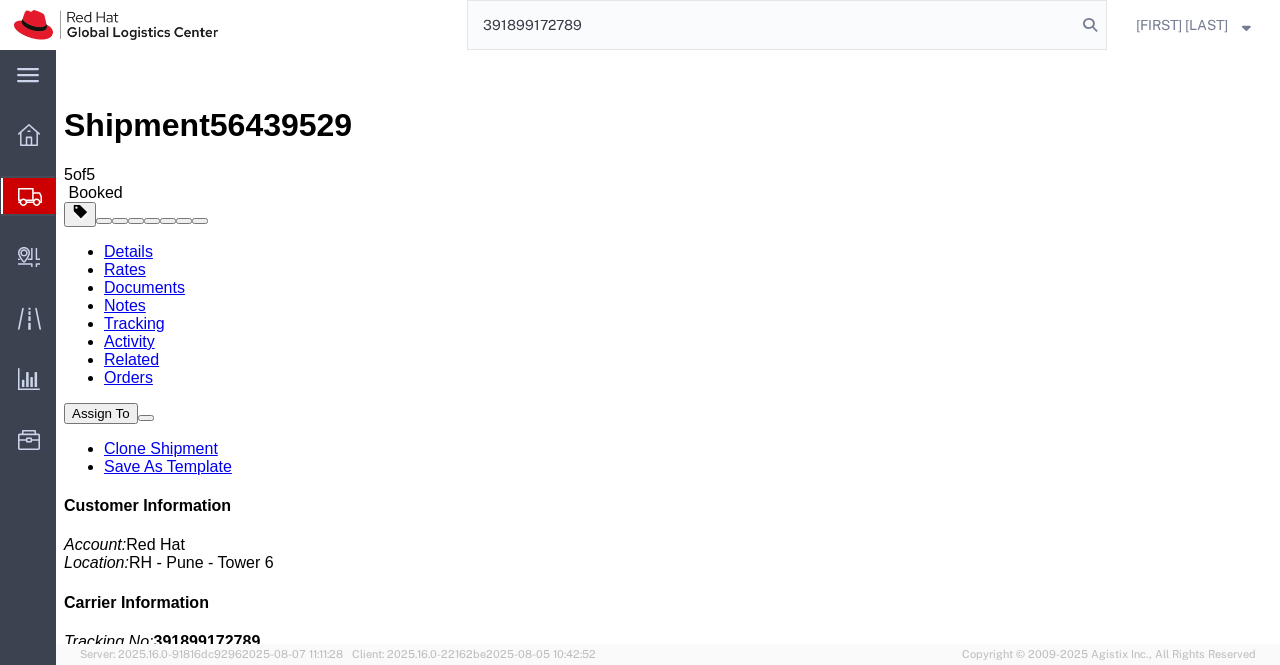 click on "Shipment  56439529 5
of
5   Booked
Details Rates Documents Notes Tracking Activity Related Orders
Assign To
Clone Shipment
Save As Template
Customer Information
Account: Red Hat
Location: RH - Pune - Tower 6
Carrier Information
Tracking No: 391899172789
Carrier Name: FedEx Express FedEx Express
Service Level: International Priority EOD
From
Red Hat India Private Limited (Nilesh Shinde)
BENGLURU Bagmane Constellation Business Park FL 10, East Tower, Carina Building BANGALORE,
KA 560037
India
9767477474 apaclogistics@redhat.com
To
Red Hat Limited Taiwan Branch (Philip Lin)
Floor 25, No. 9, Songgao Road, Xinyi District TAIPEI,  110
Taiwan
+886988670688 plin@redhat.com
Other details
Reference: Batch
Ship Date: 08/08/2025
Mode: Small Parcel" at bounding box center [668, 1845] 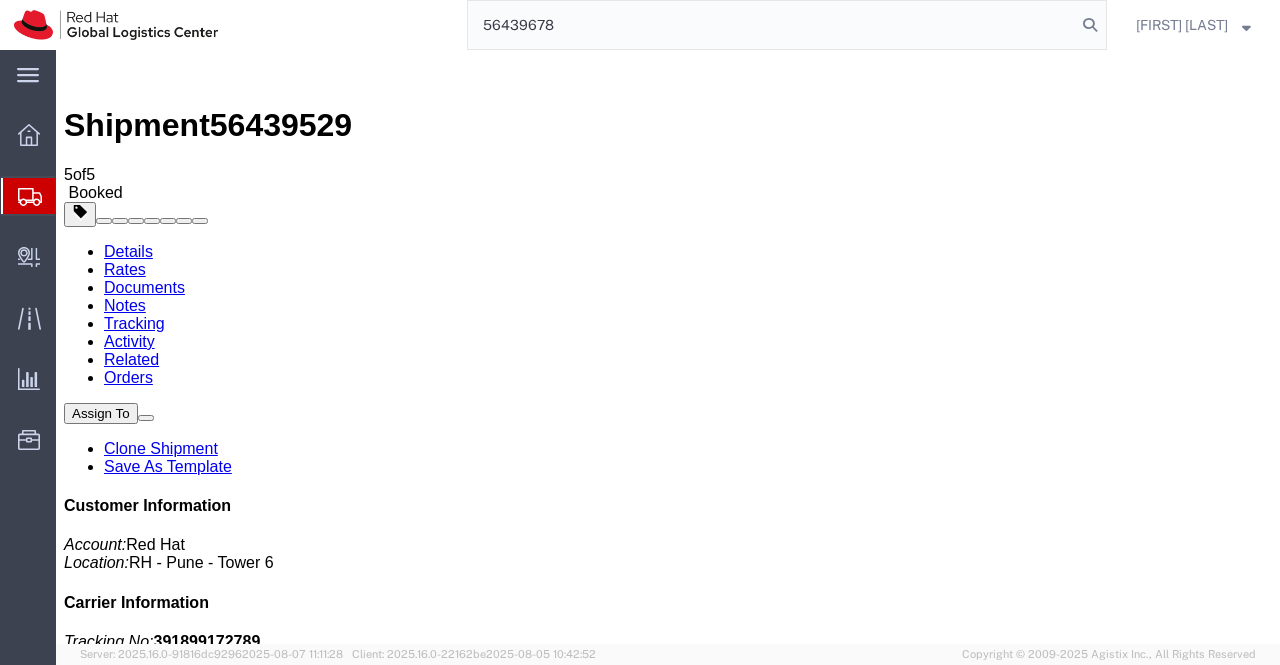 type on "56439678" 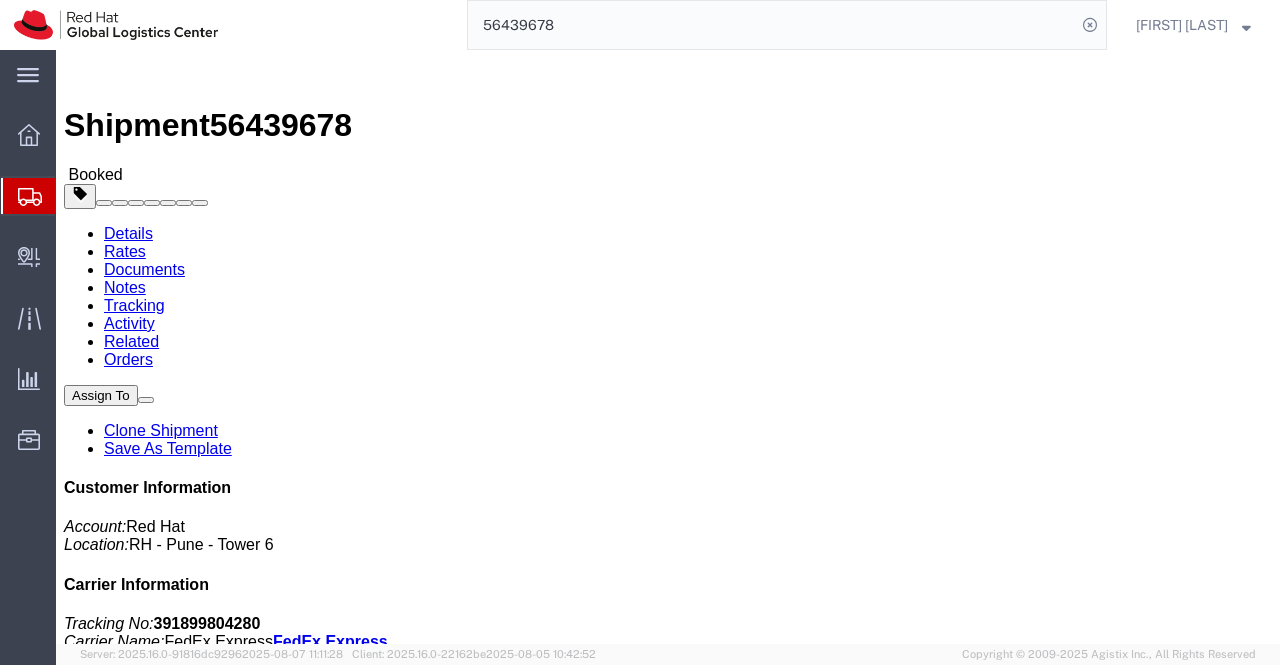click on "Documents" 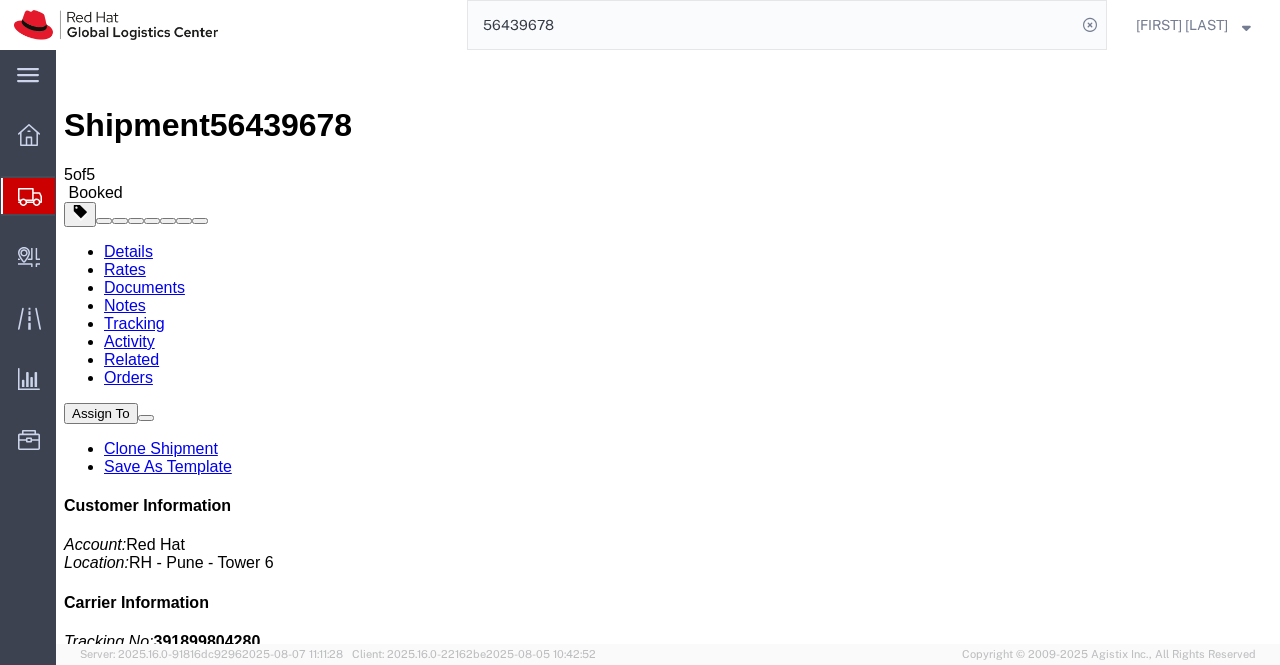 click on "Shipping Label Thermal" at bounding box center [174, 1809] 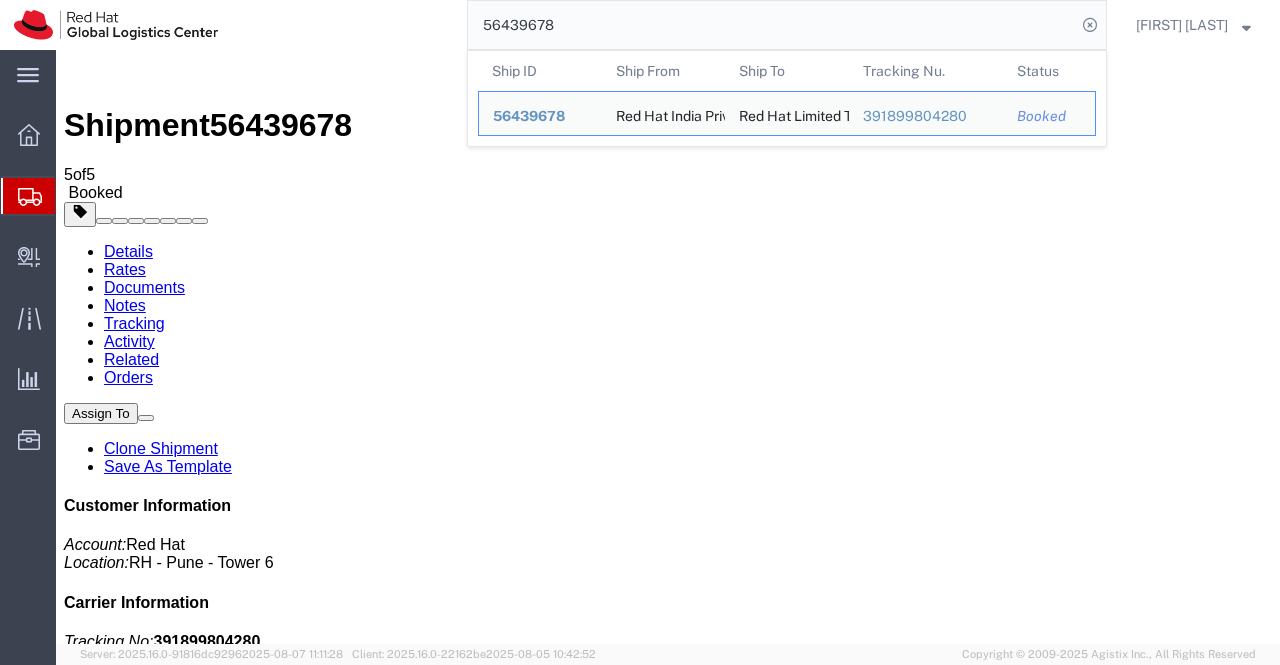 drag, startPoint x: 564, startPoint y: 23, endPoint x: 442, endPoint y: 20, distance: 122.03688 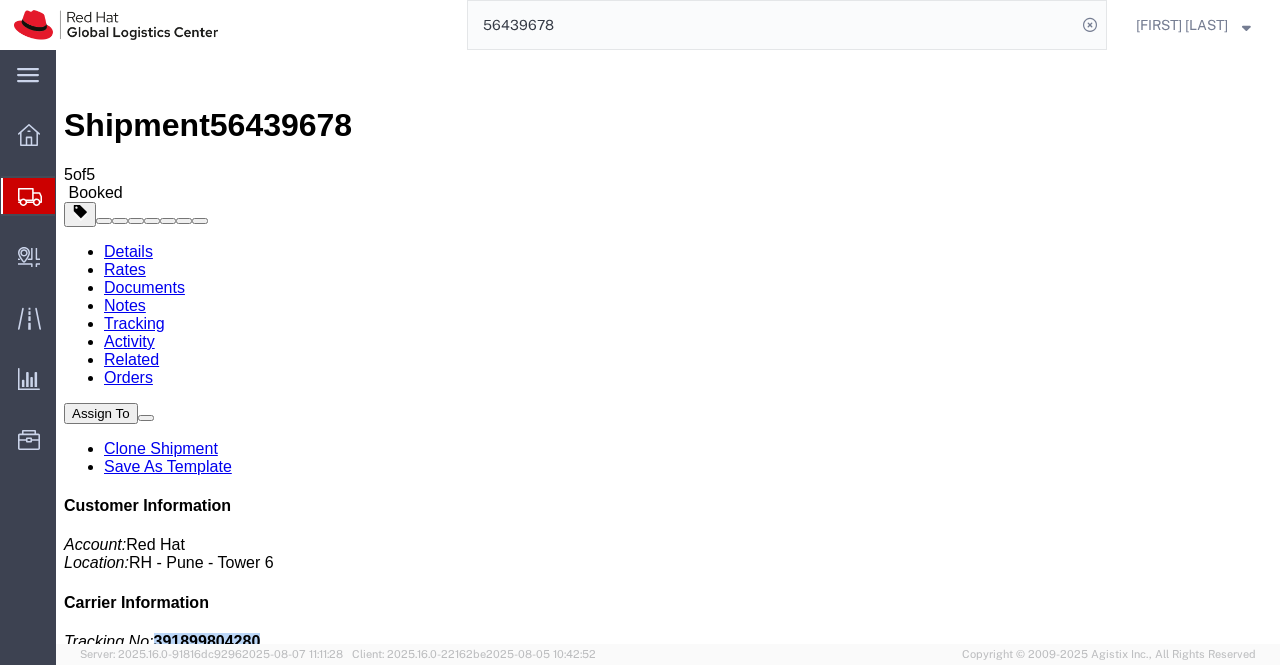 drag, startPoint x: 1122, startPoint y: 306, endPoint x: 1234, endPoint y: 313, distance: 112.21854 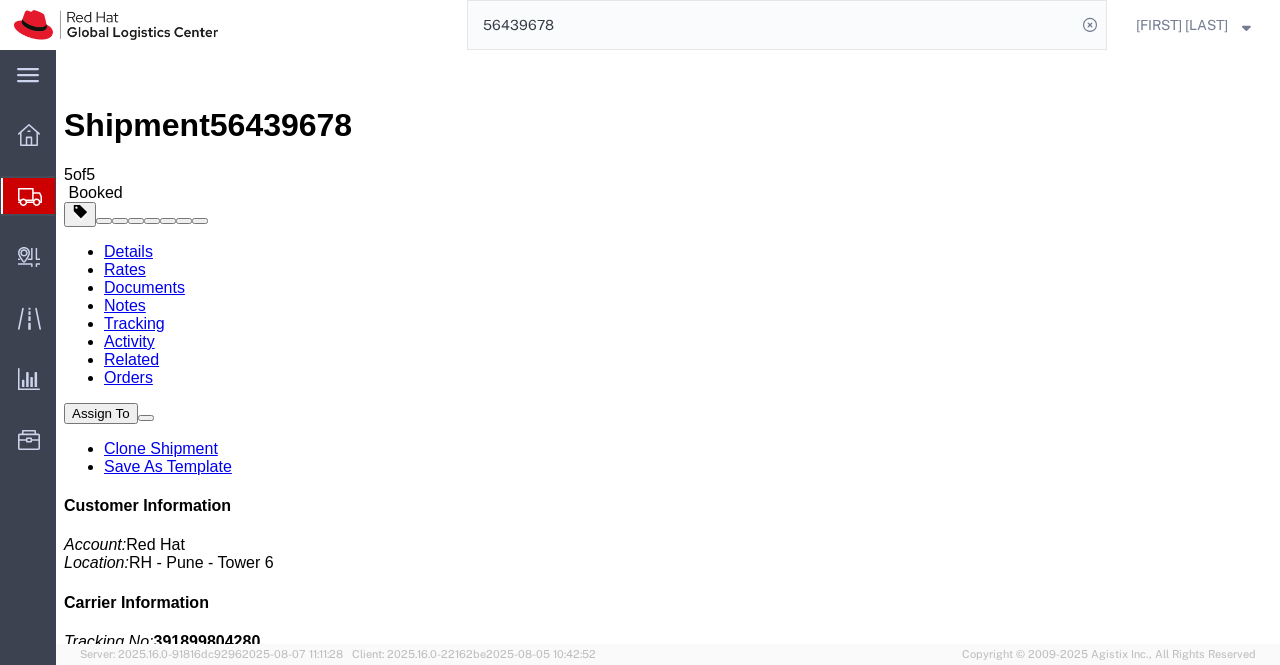 click on "Shipment  56439678 5
of
5   Booked
Details Rates Documents Notes Tracking Activity Related Orders
Assign To
Clone Shipment
Save As Template
Customer Information
Account: Red Hat
Location: RH - Pune - Tower 6
Carrier Information
Tracking No: 391899804280
Carrier Name: FedEx Express FedEx Express
Service Level: International Priority EOD
From
Red Hat India Private Limited (Pallav Sen Gupta)
BENGLURU Bagmane Constellation Business Park FL 10, East Tower, Carina Building BANGALORE,
KA 560037
India
918067935000 shansdah@redhat.com
To
Red Hat Limited Taiwan Branch (Philip Lin)
TAIPEI 25F., No.9, Songgao Rd. Xinyi District TAIPEI,  110
Taiwan
+886988670688 plin@redhat.com,apaclogistics@redhat.com
Other details
Reference: Batch
Ship Date: 08/08/2025" at bounding box center [668, 1845] 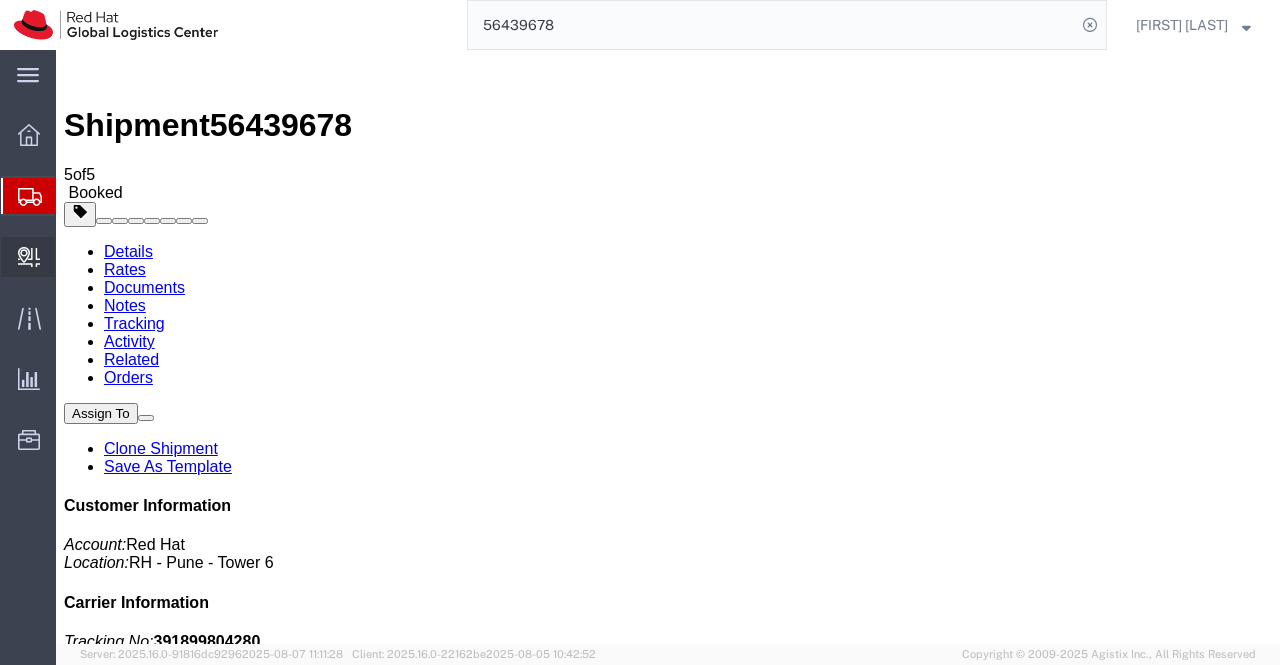 click on "Create Delivery" 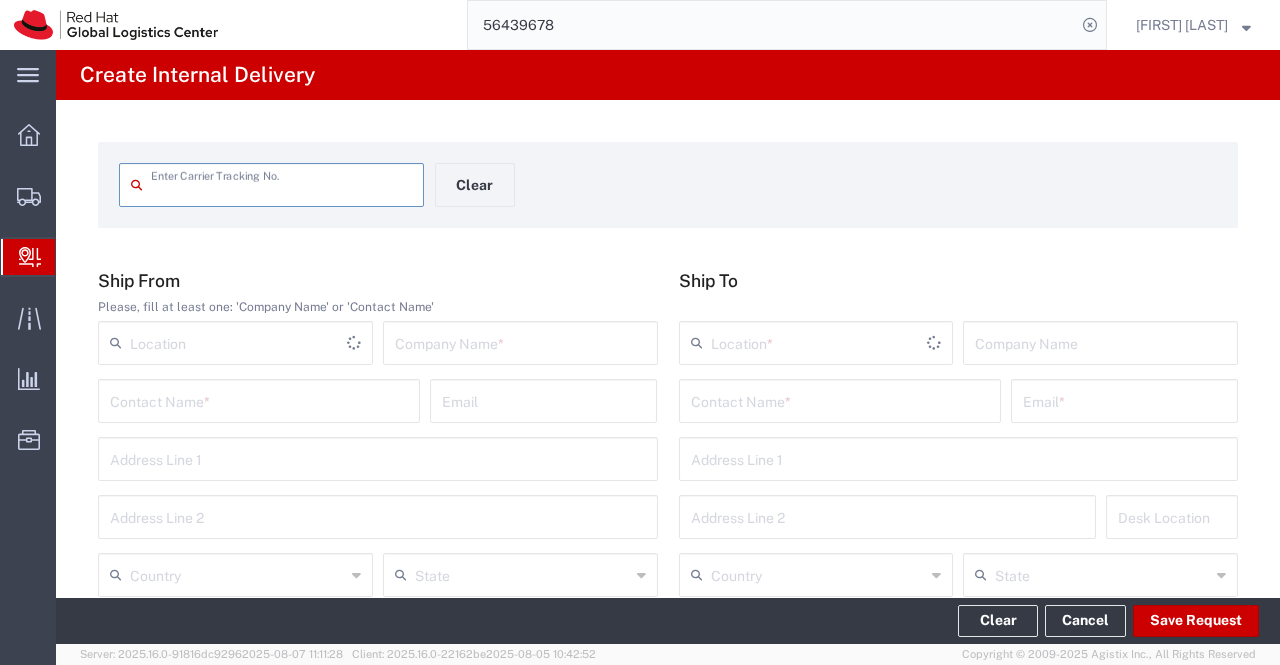 scroll, scrollTop: 0, scrollLeft: 0, axis: both 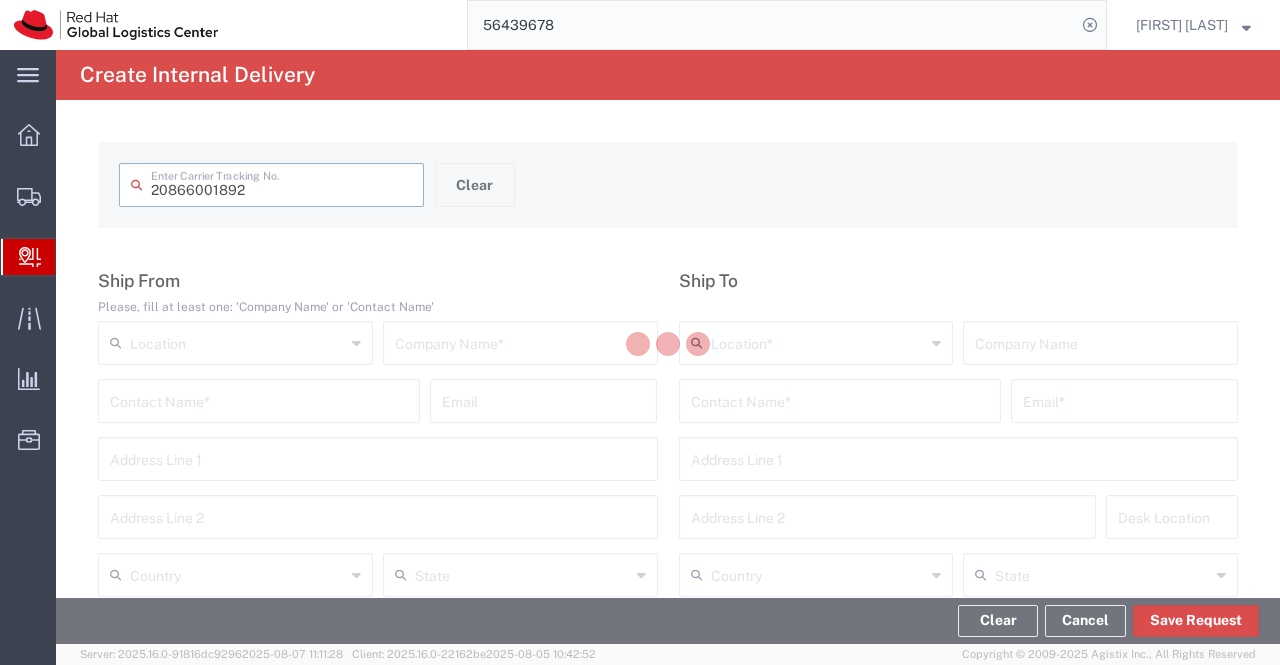 type on "20866001892" 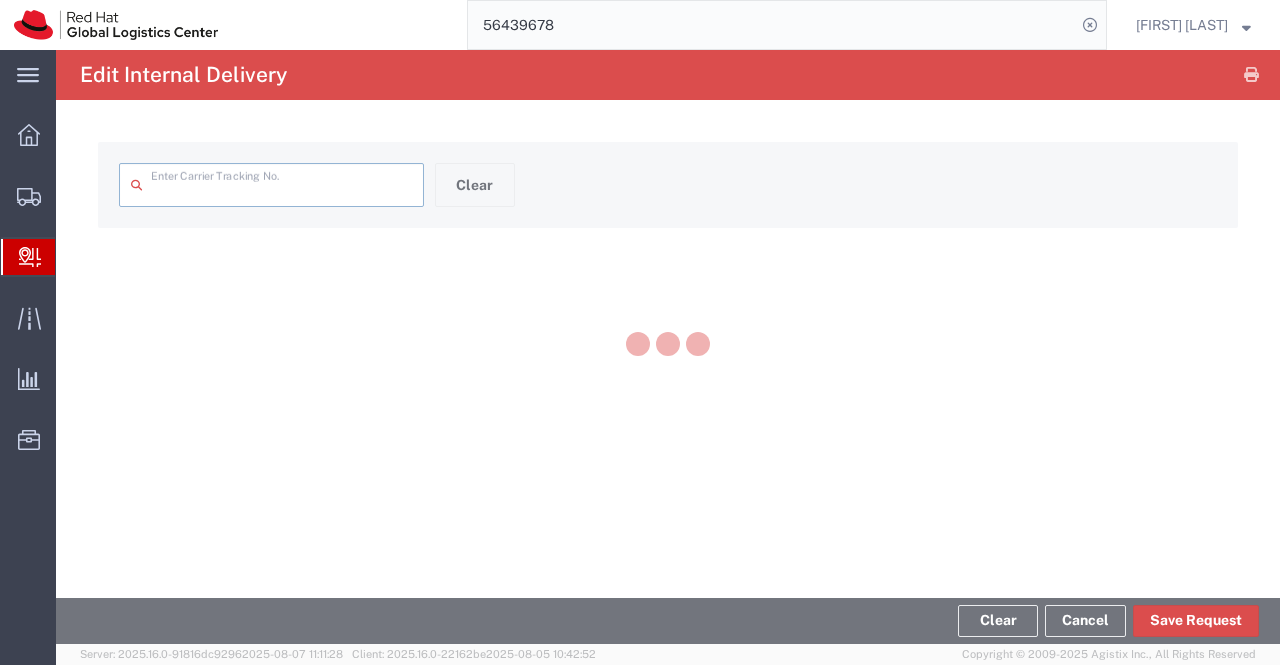 scroll, scrollTop: 0, scrollLeft: 0, axis: both 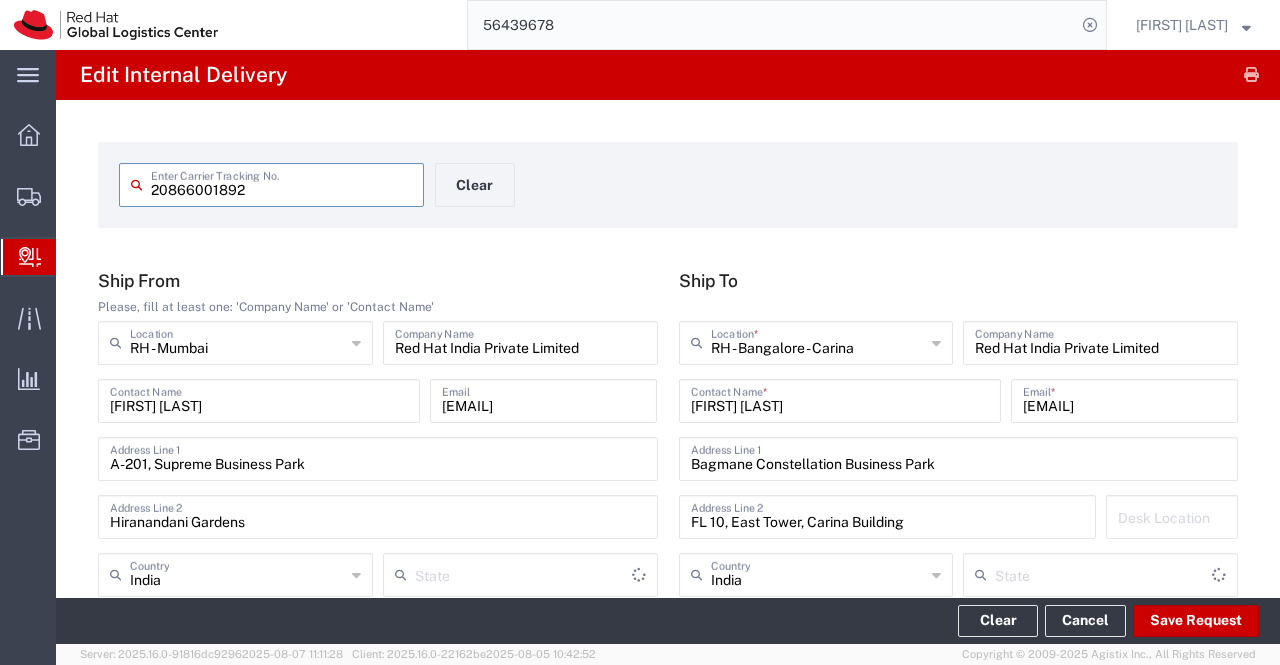 type on "Envelope" 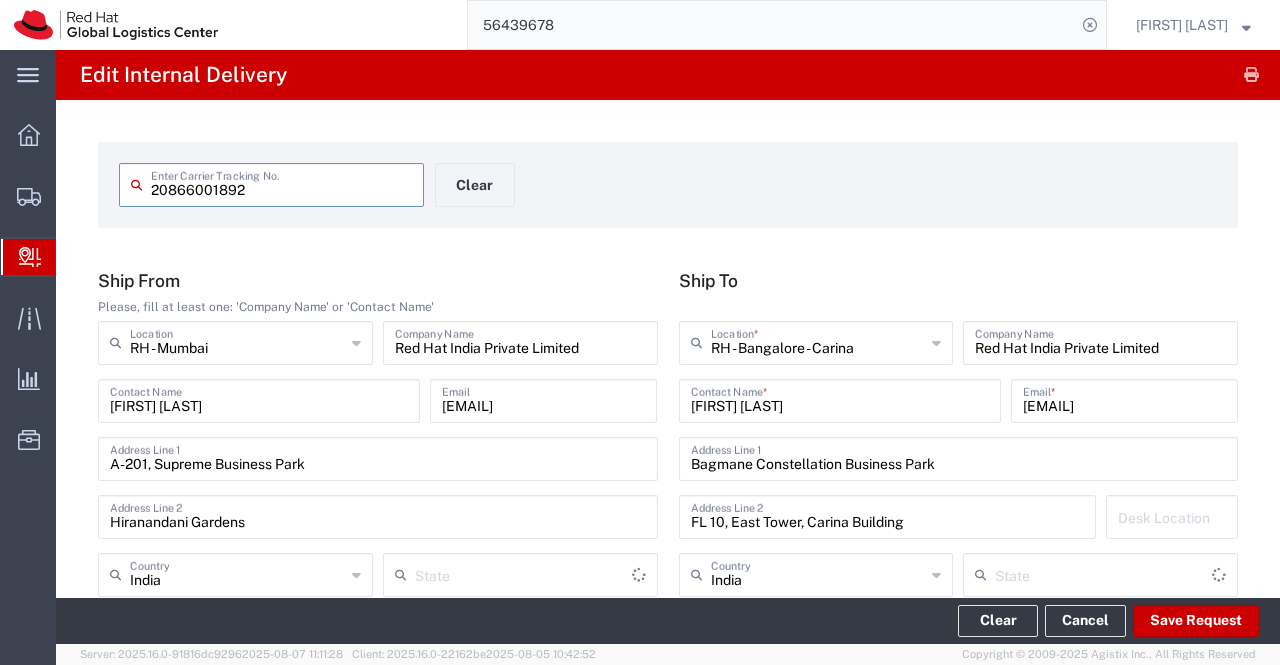 type on "Domestic Priority" 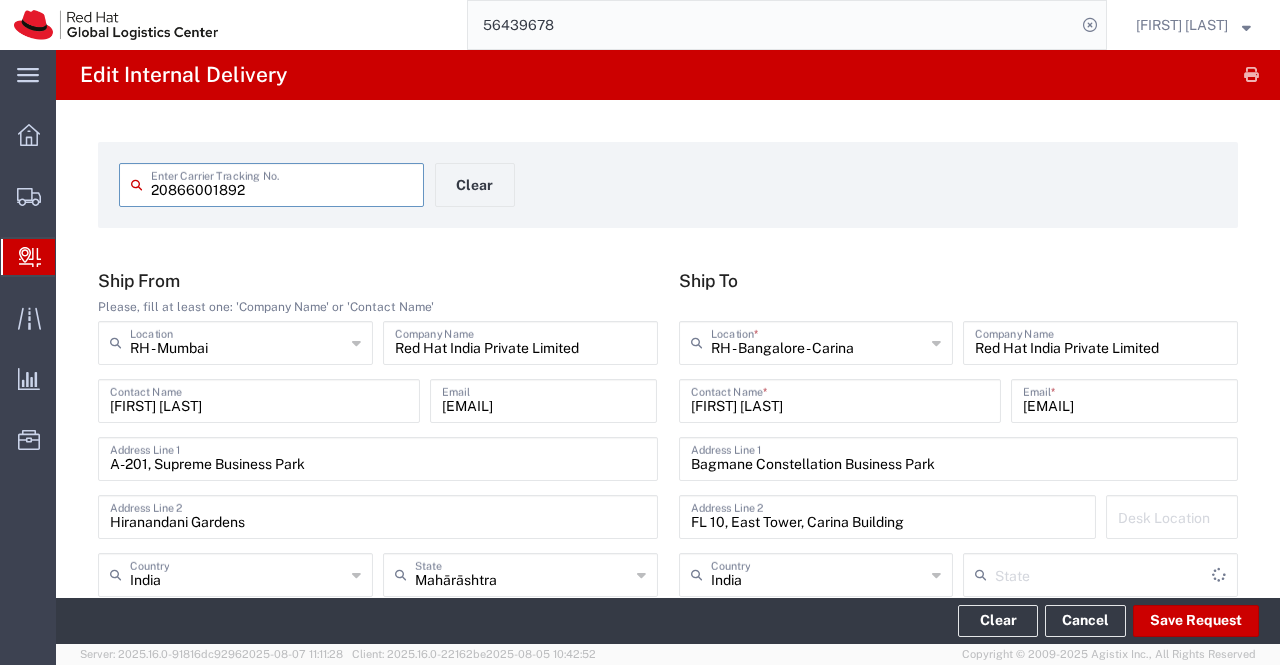 type on "Karnataka" 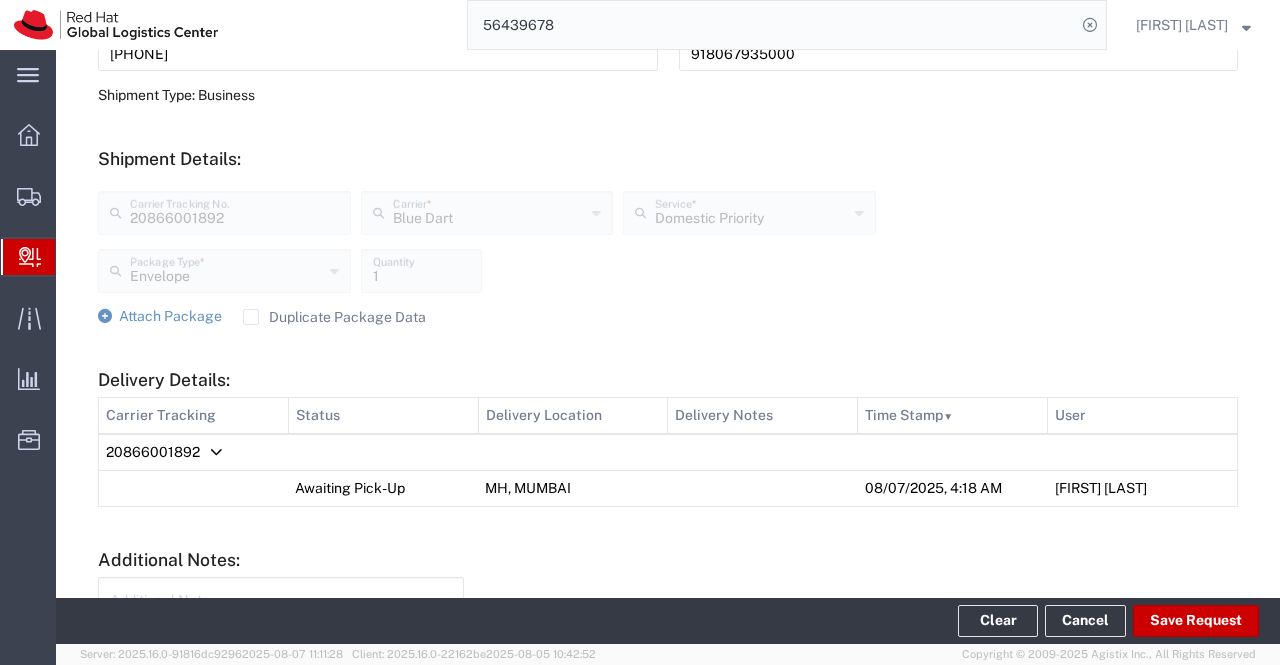 scroll, scrollTop: 700, scrollLeft: 0, axis: vertical 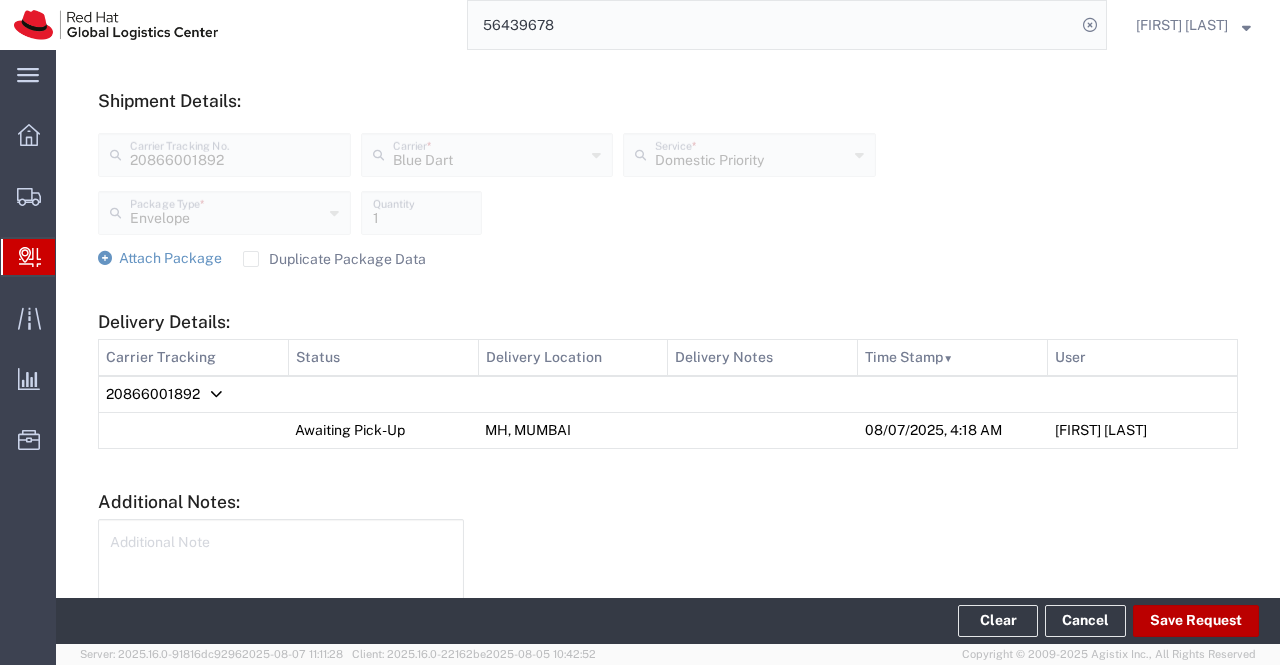 click on "Save Request" 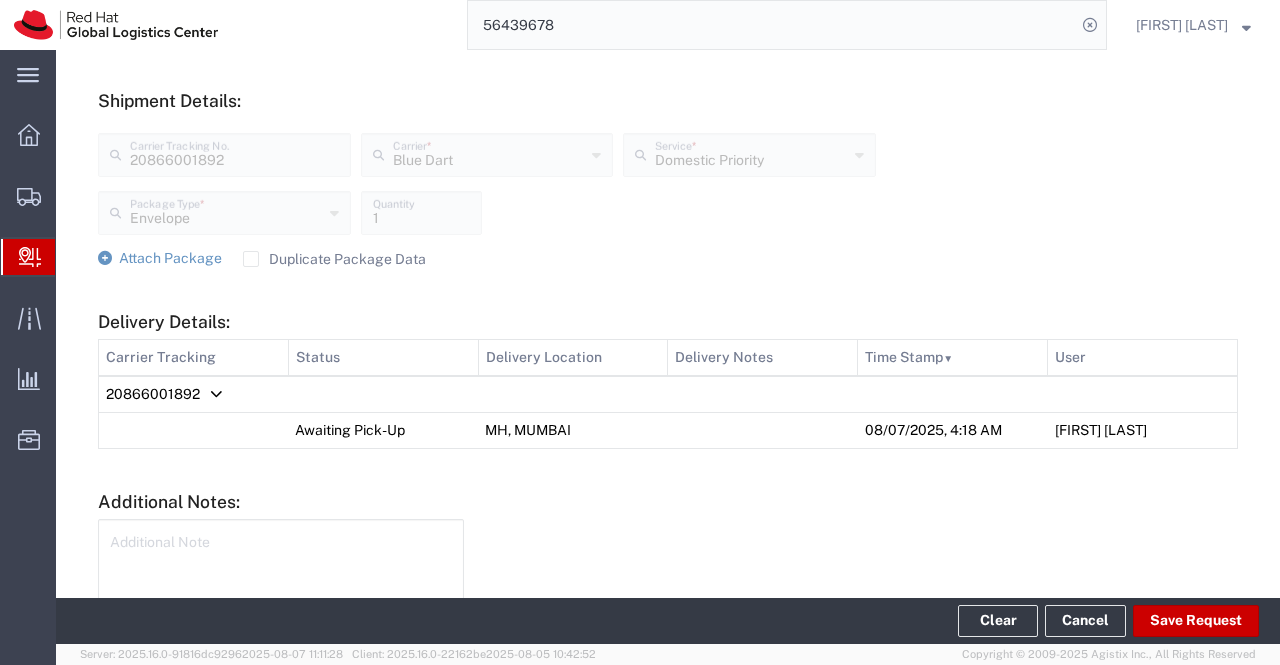 scroll, scrollTop: 737, scrollLeft: 0, axis: vertical 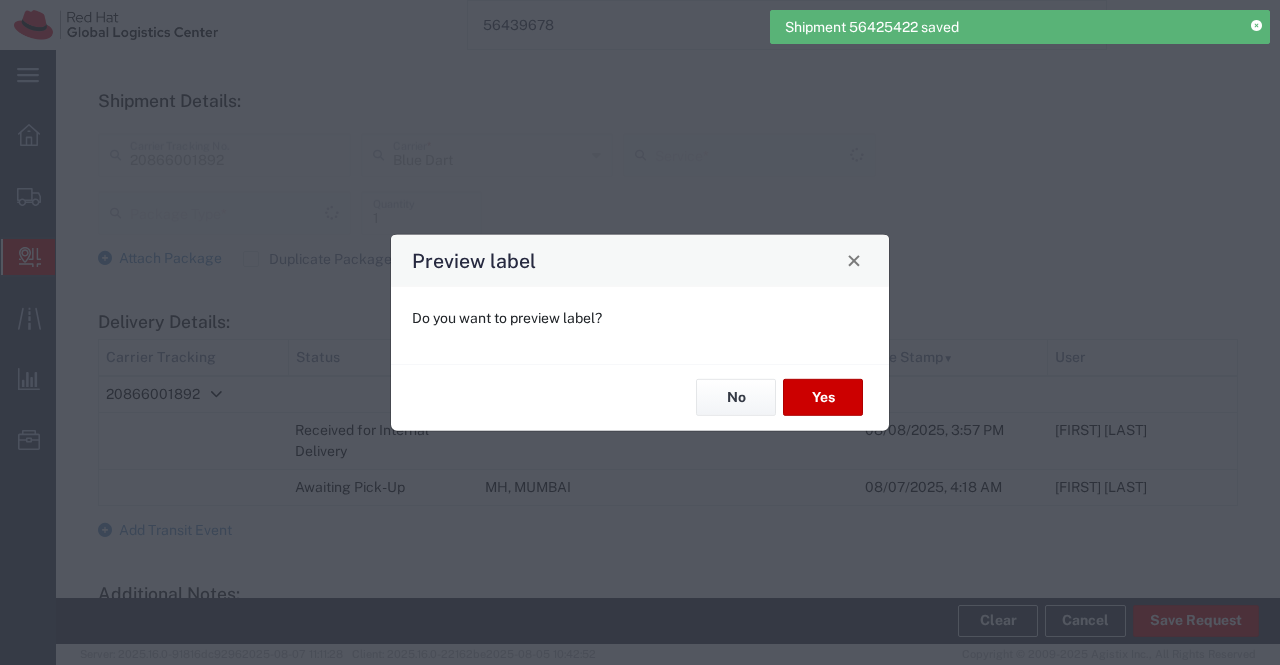 type on "Envelope" 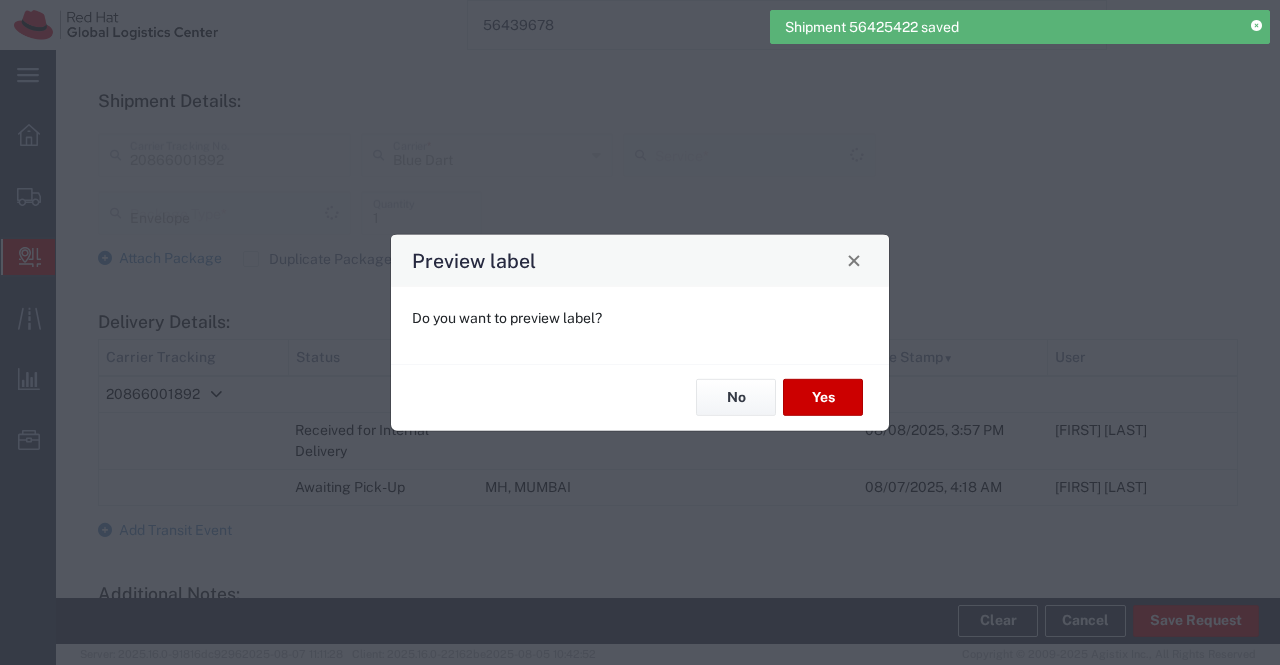 type on "Domestic Priority" 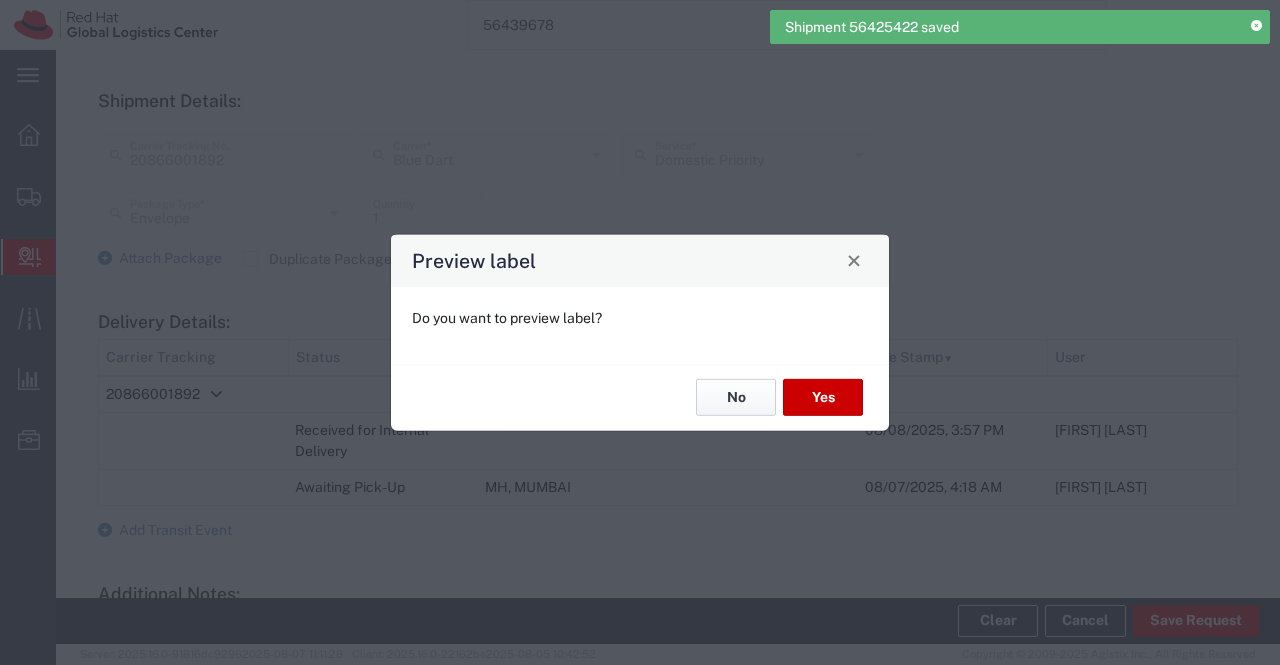 click on "No" 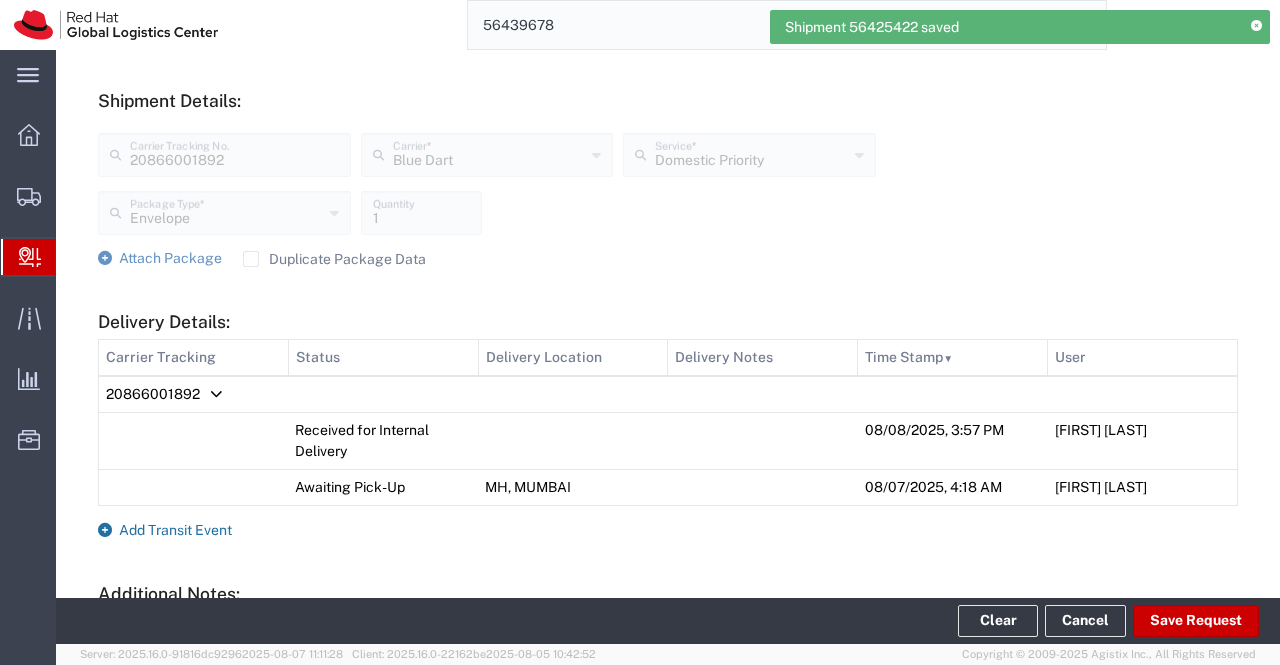 click 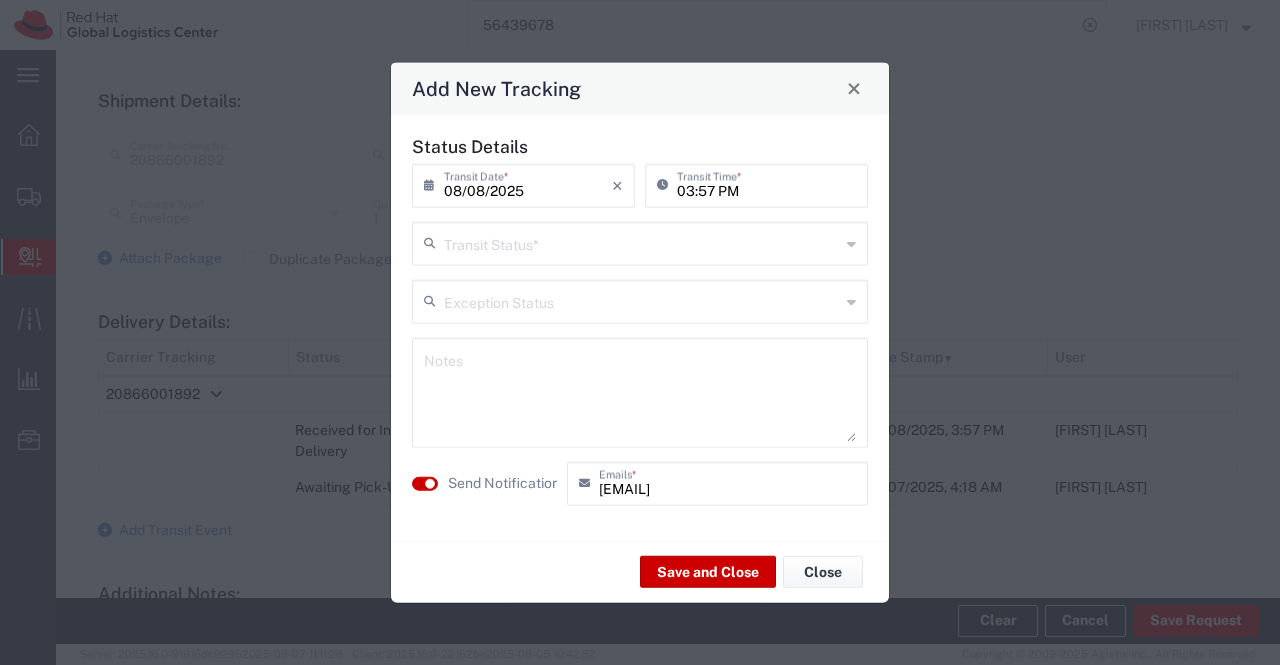 click 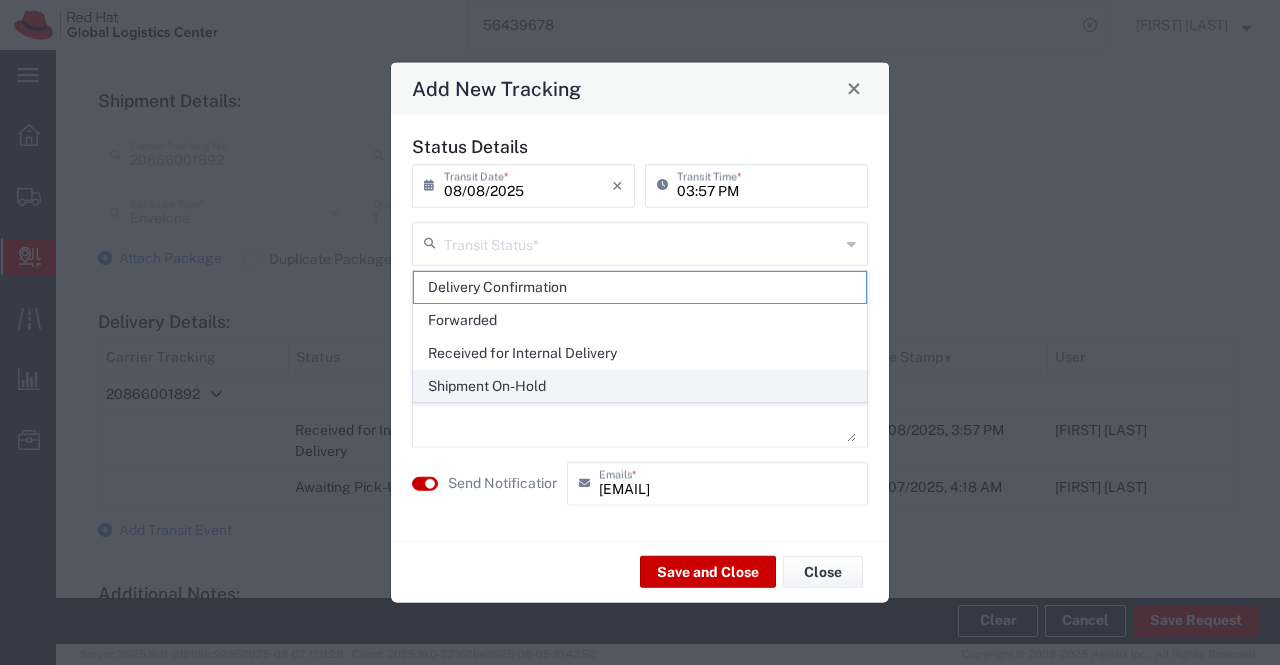 click on "Shipment On-Hold" 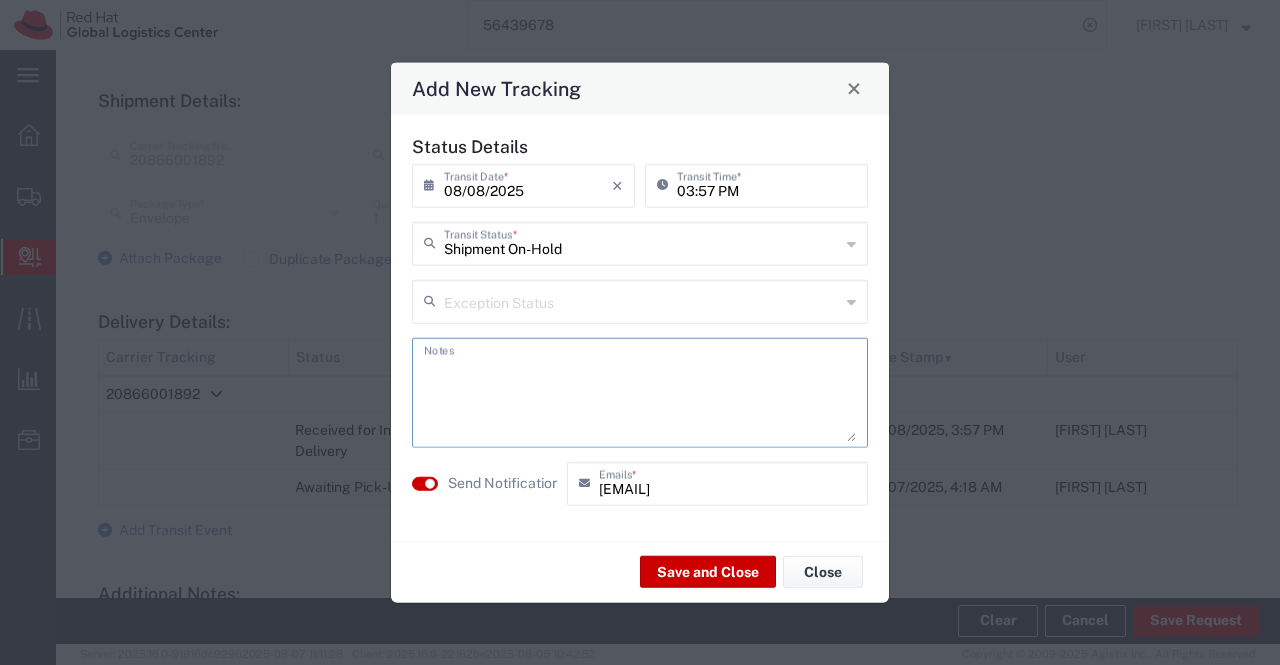 click at bounding box center (640, 392) 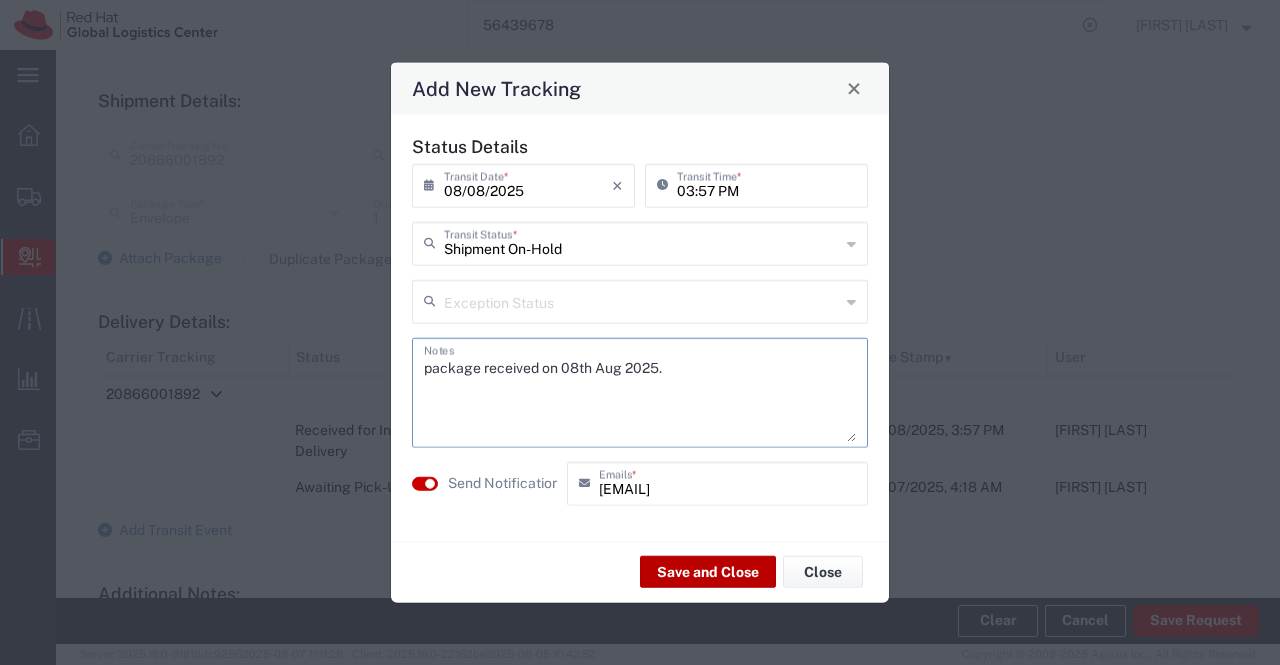 type on "package received on 08th Aug 2025." 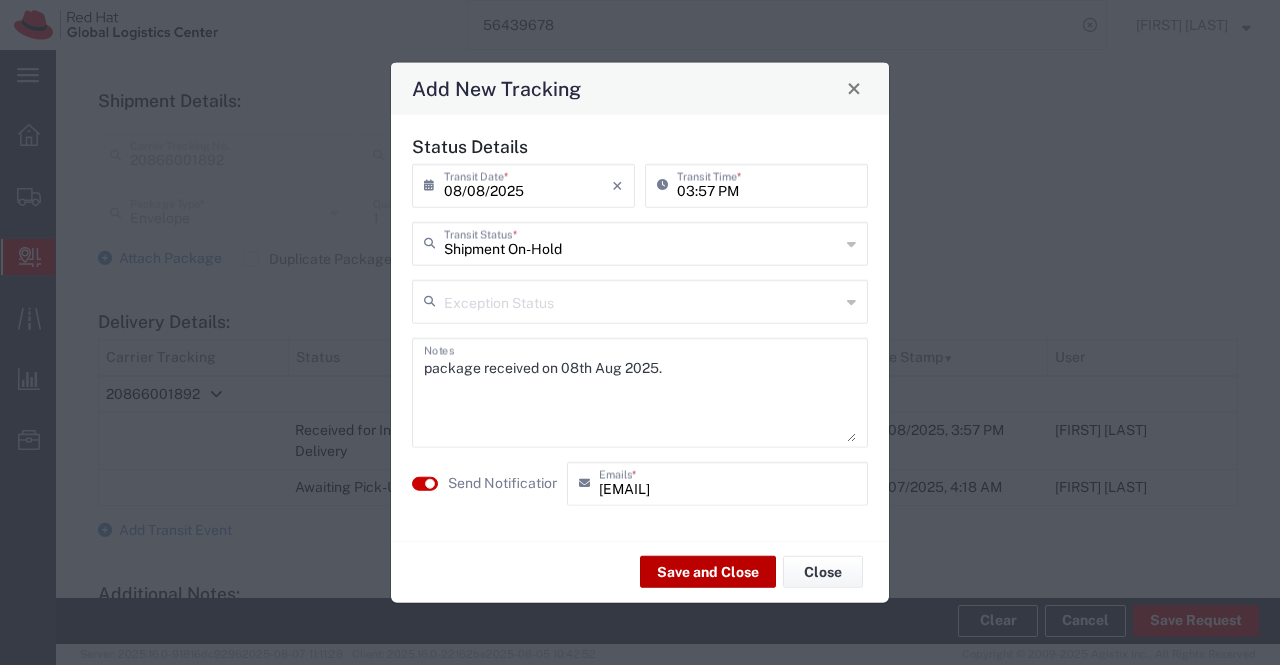 click on "Save and Close" 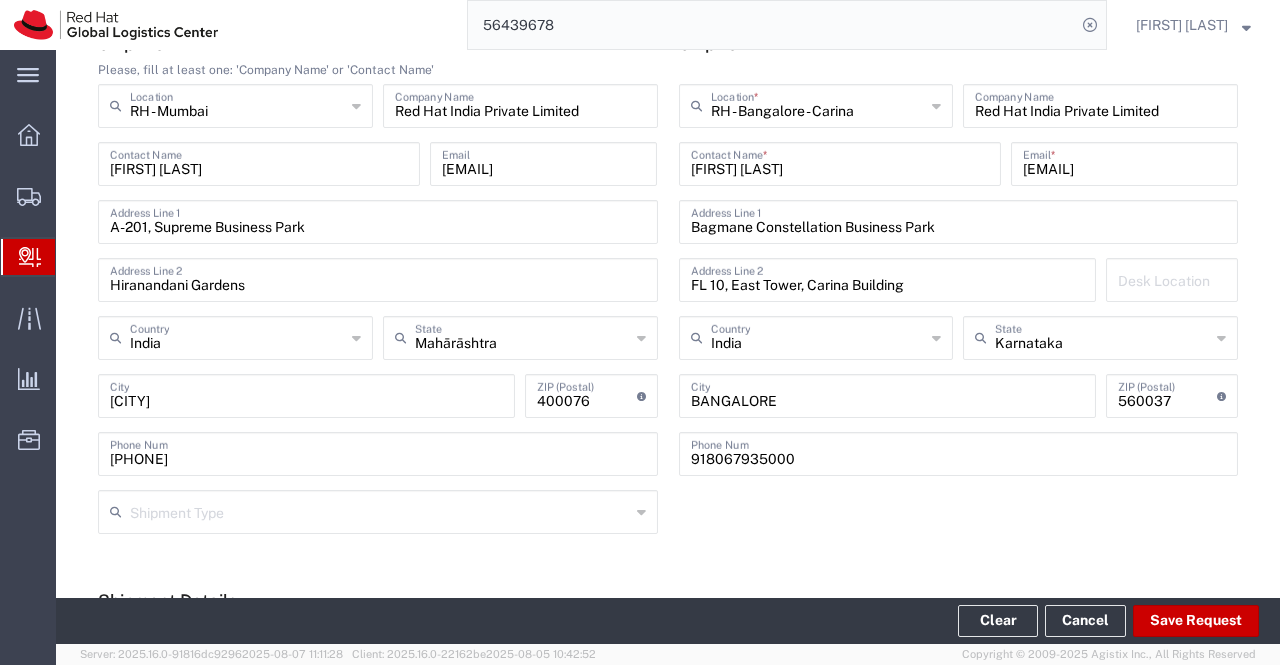 scroll, scrollTop: 0, scrollLeft: 0, axis: both 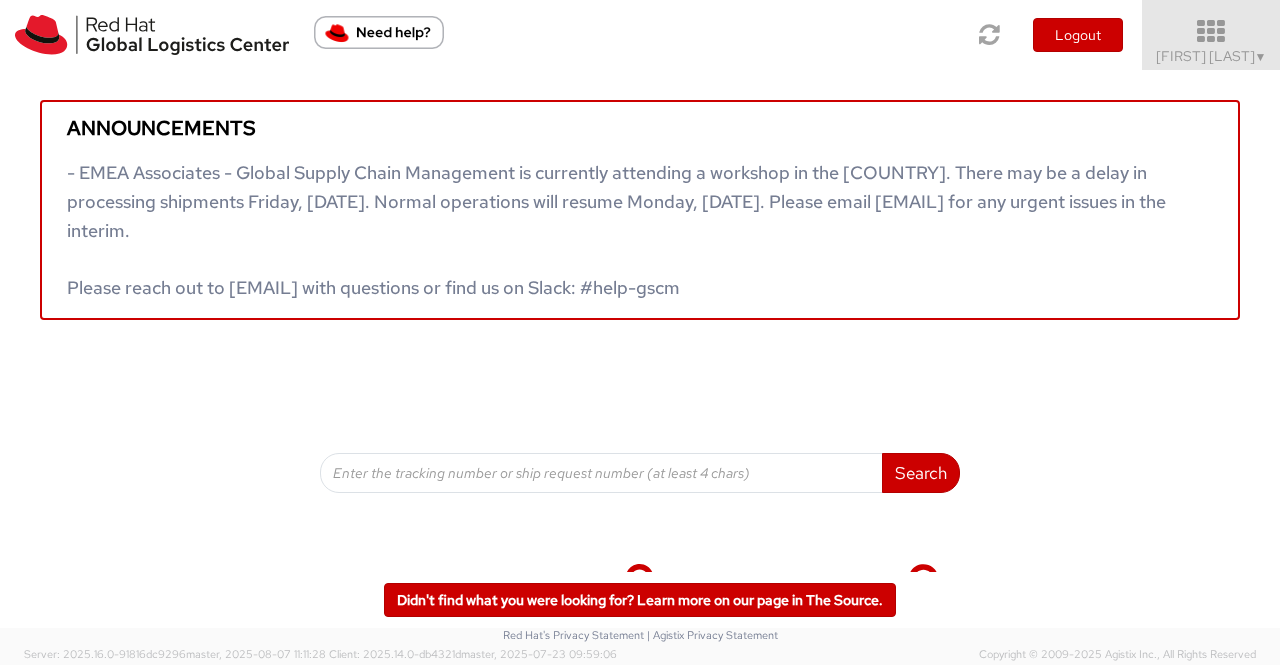 click on "Sumitra Hansdah  ▼" at bounding box center (1211, 56) 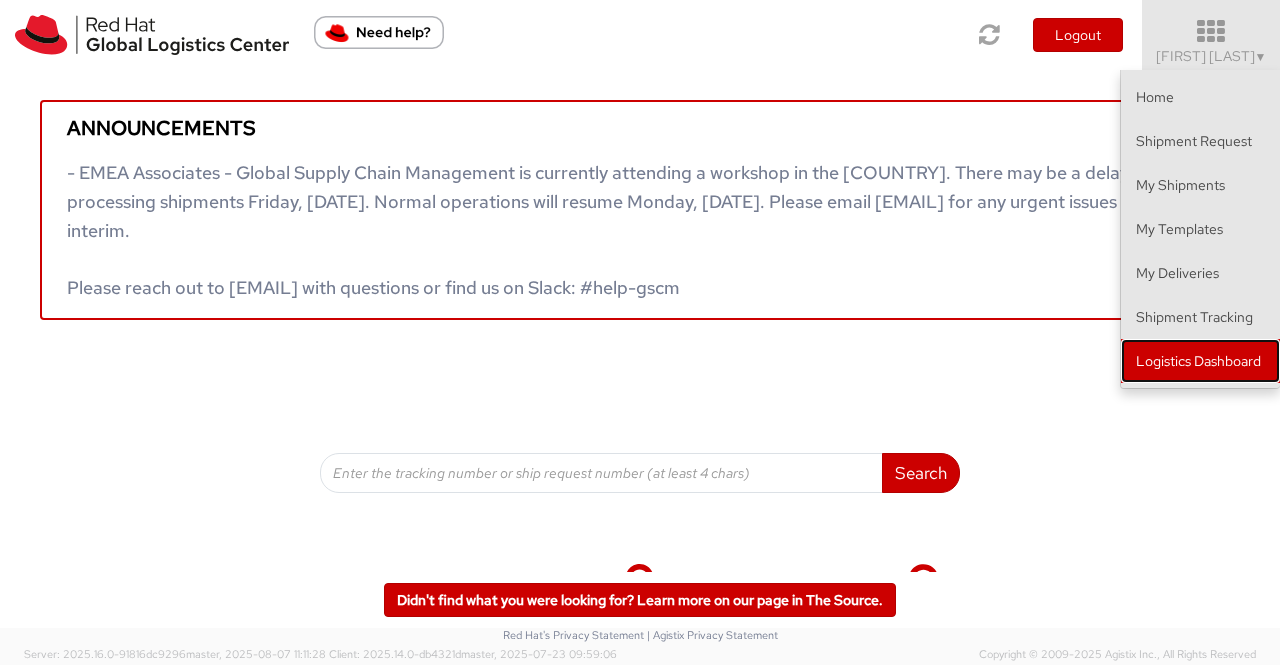 click on "Logistics Dashboard" at bounding box center [1200, 361] 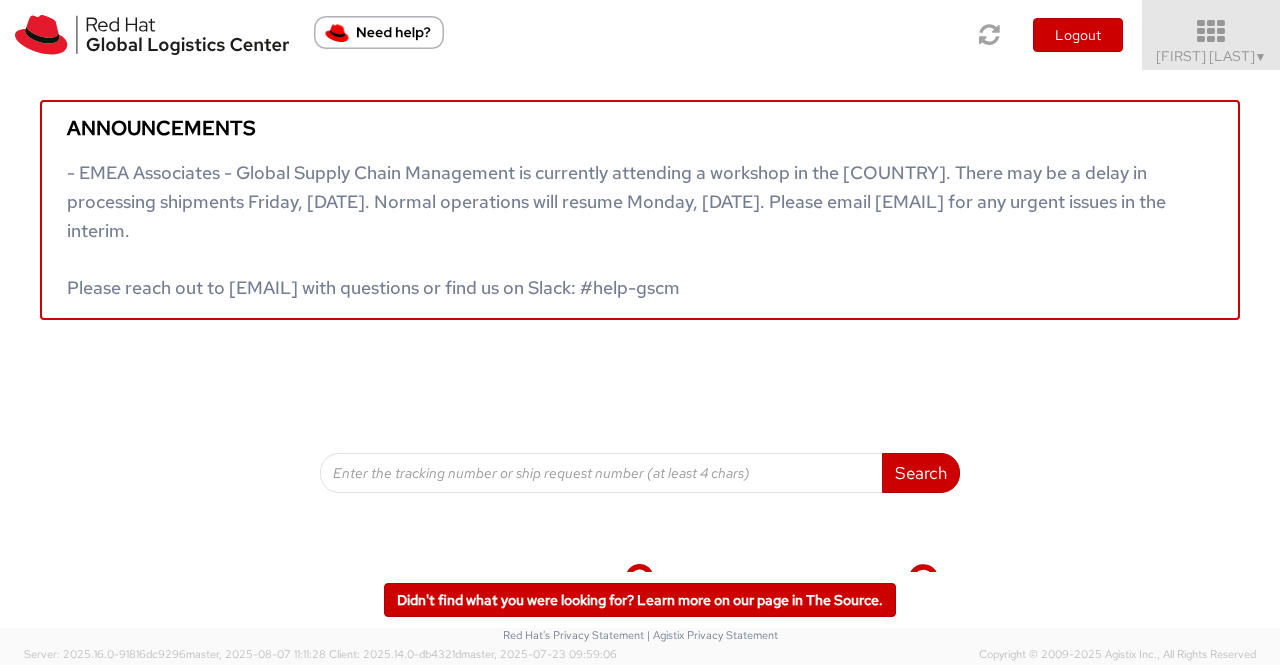 click on "Sumitra Hansdah  ▼" at bounding box center [1211, 56] 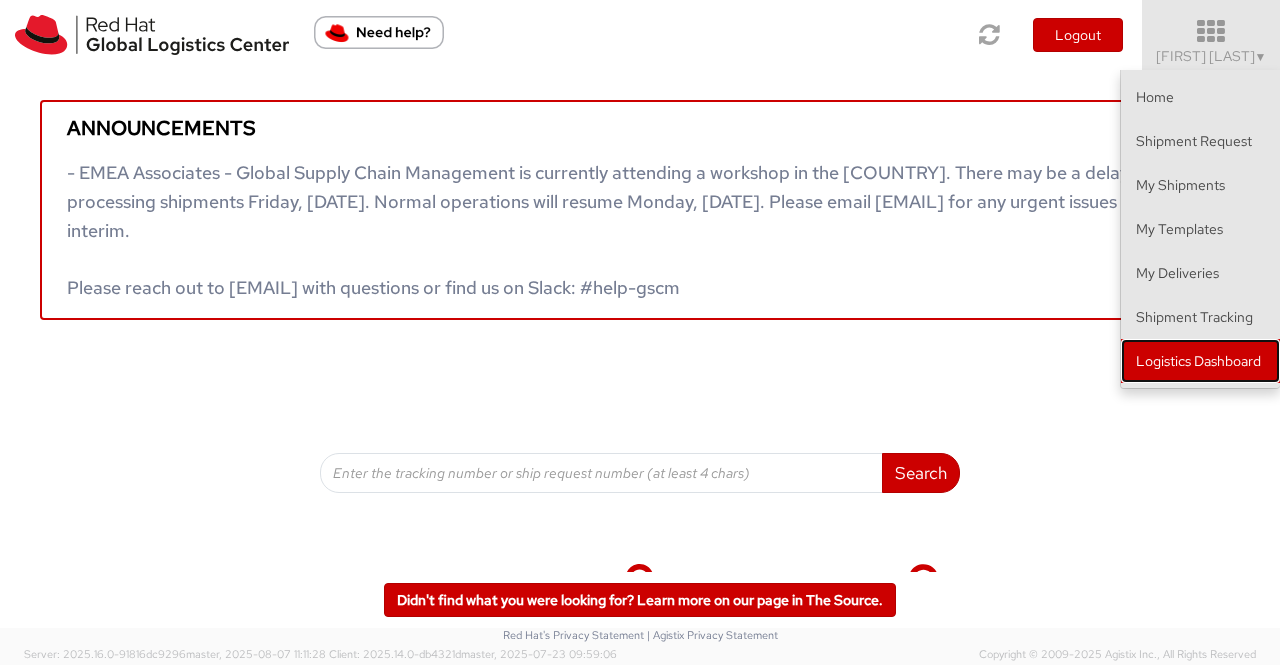 click on "Logistics Dashboard" at bounding box center (1200, 361) 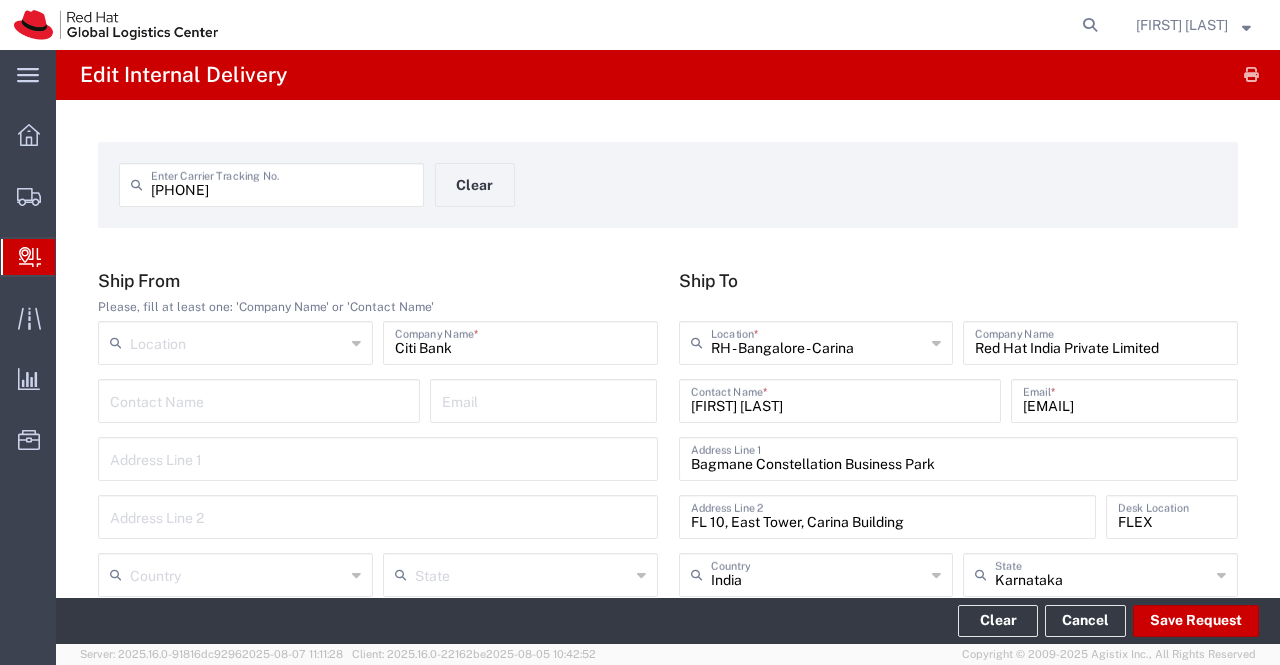 scroll, scrollTop: 0, scrollLeft: 0, axis: both 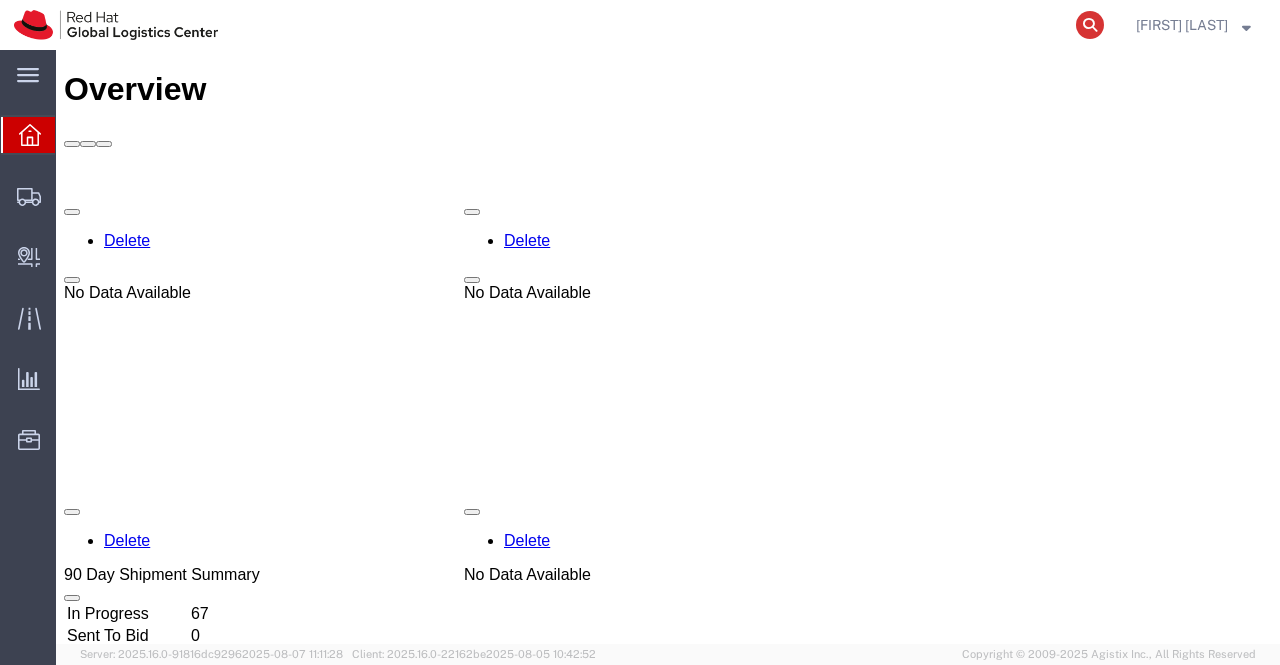 click 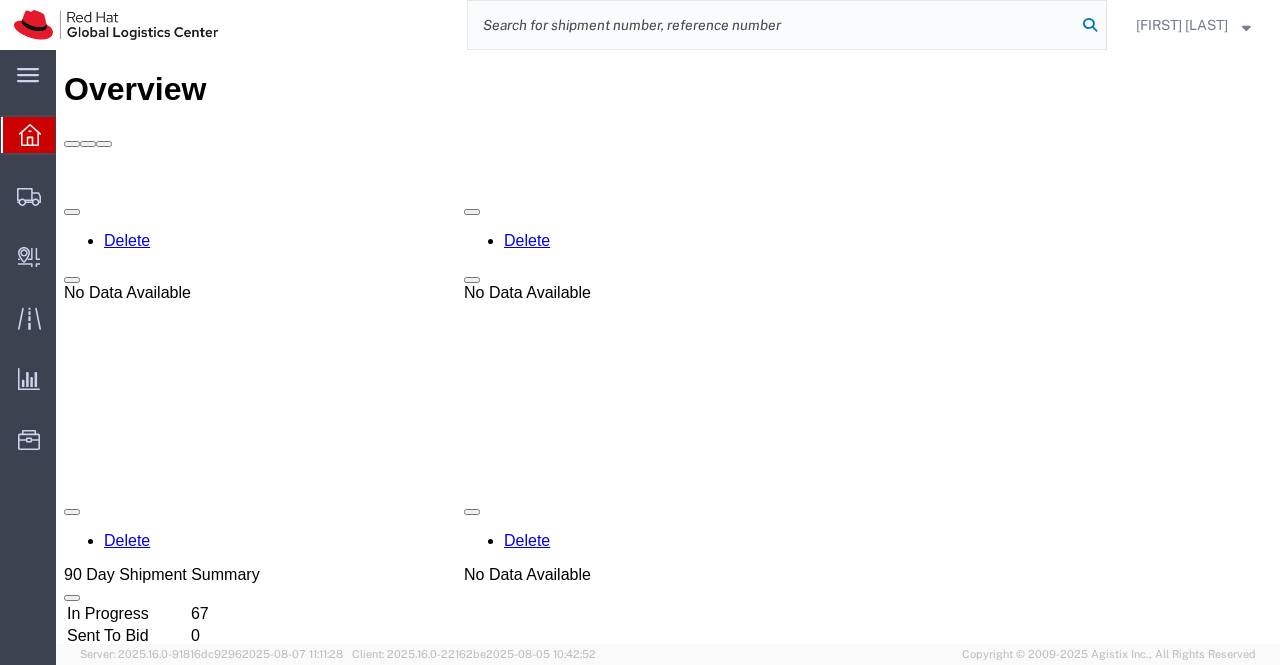 paste on "56439678" 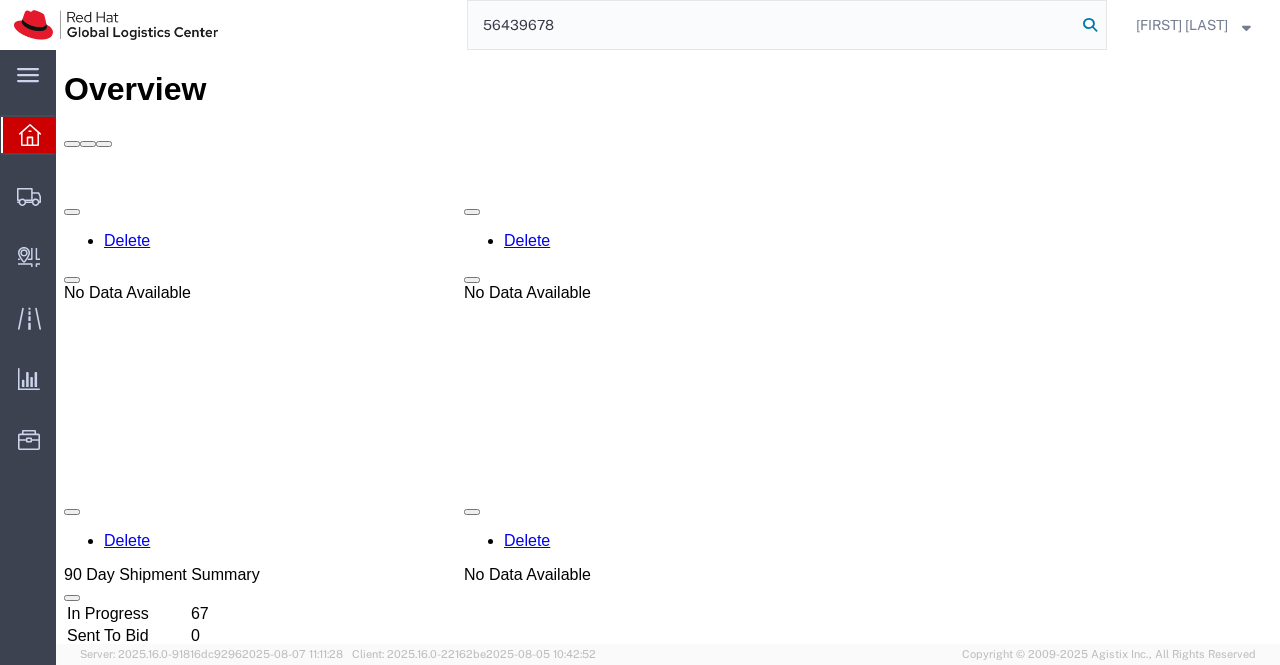 type on "56439678" 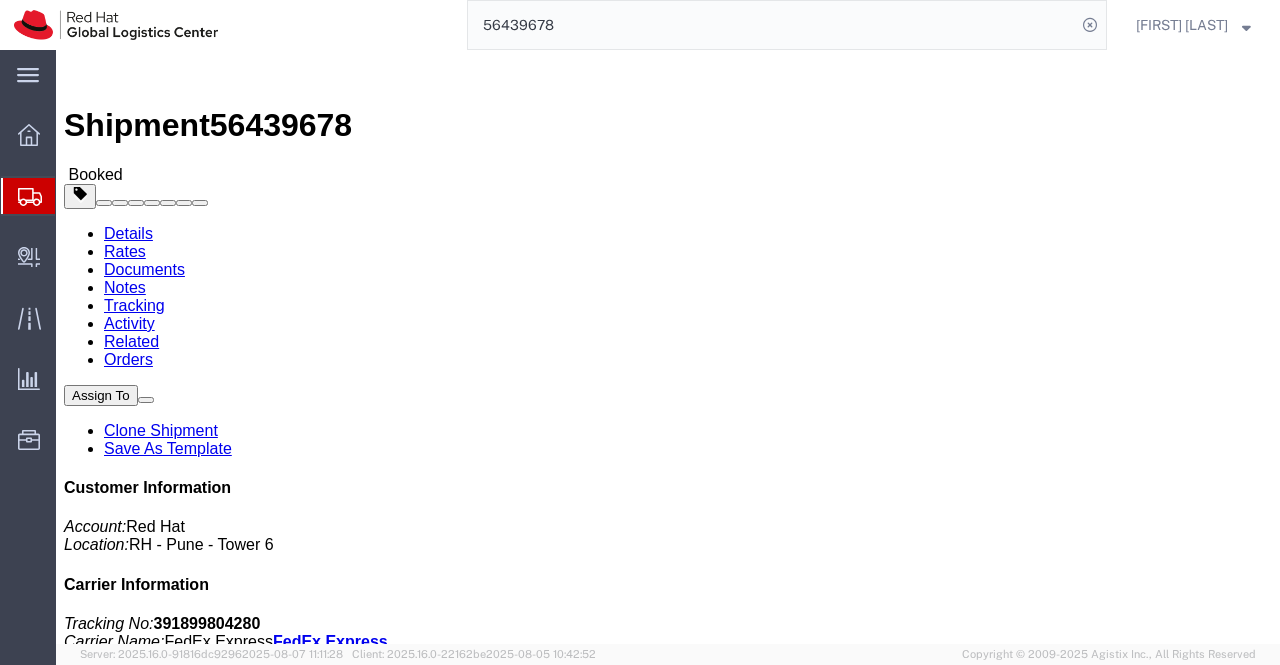 scroll, scrollTop: 400, scrollLeft: 0, axis: vertical 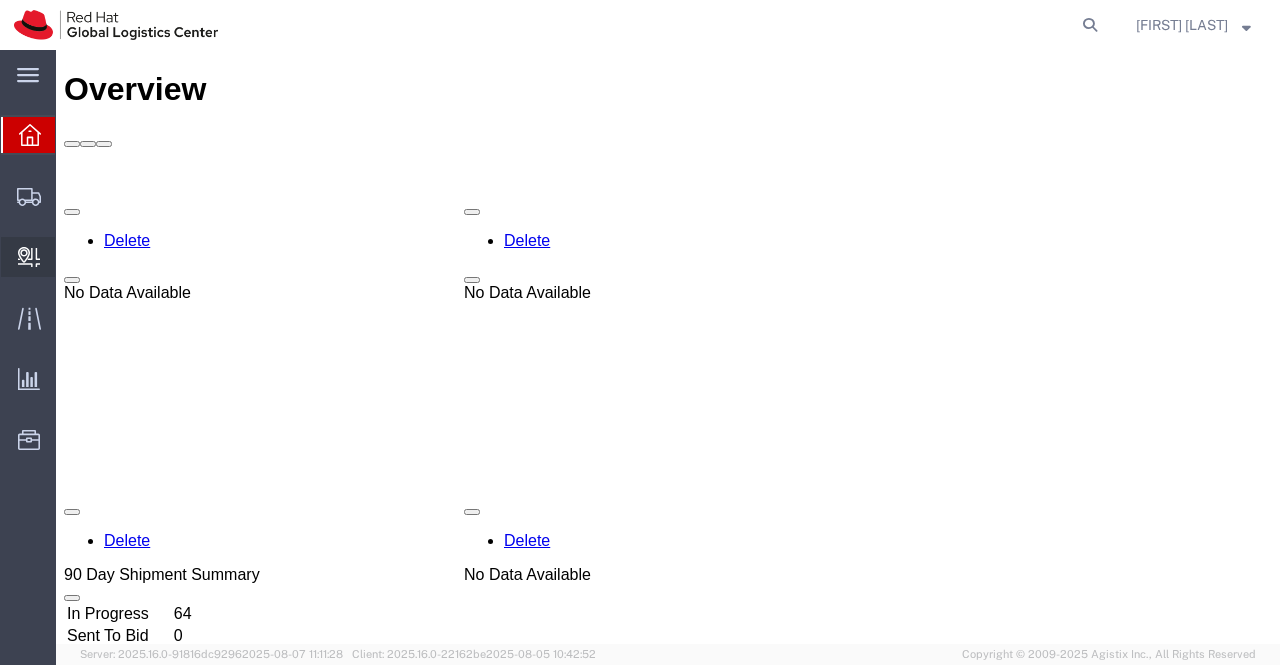 click on "Internal Delivery" 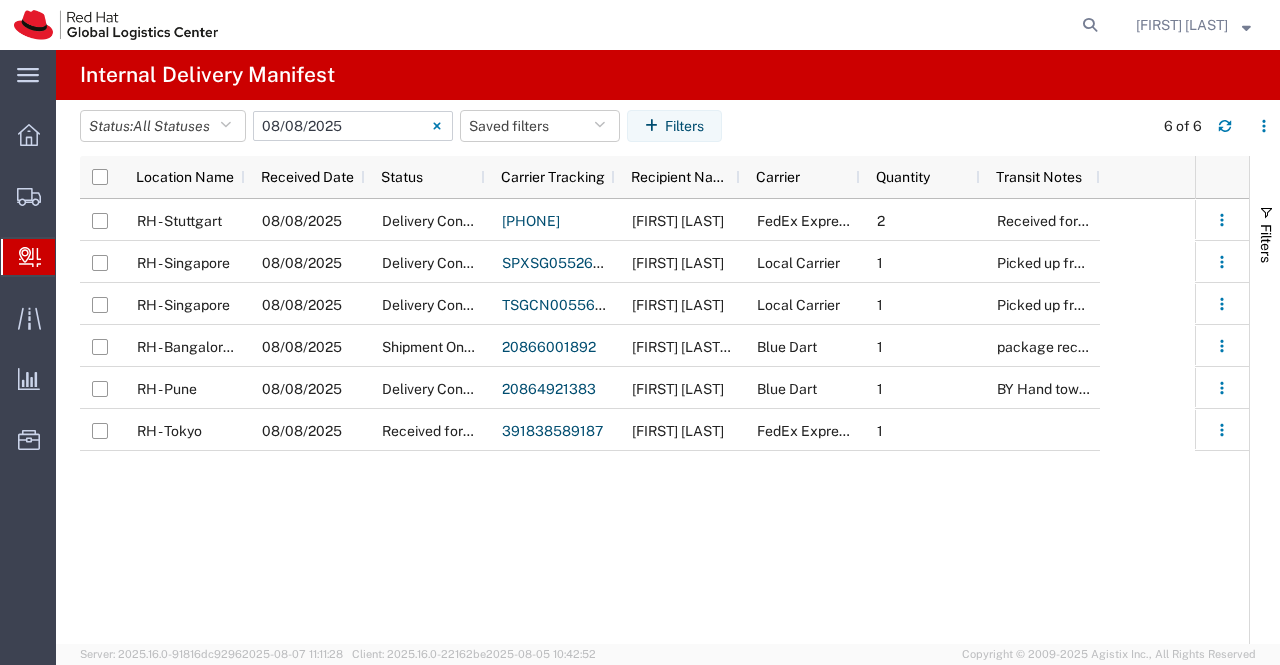 click on "08/08/2025 - 08/08/2025" 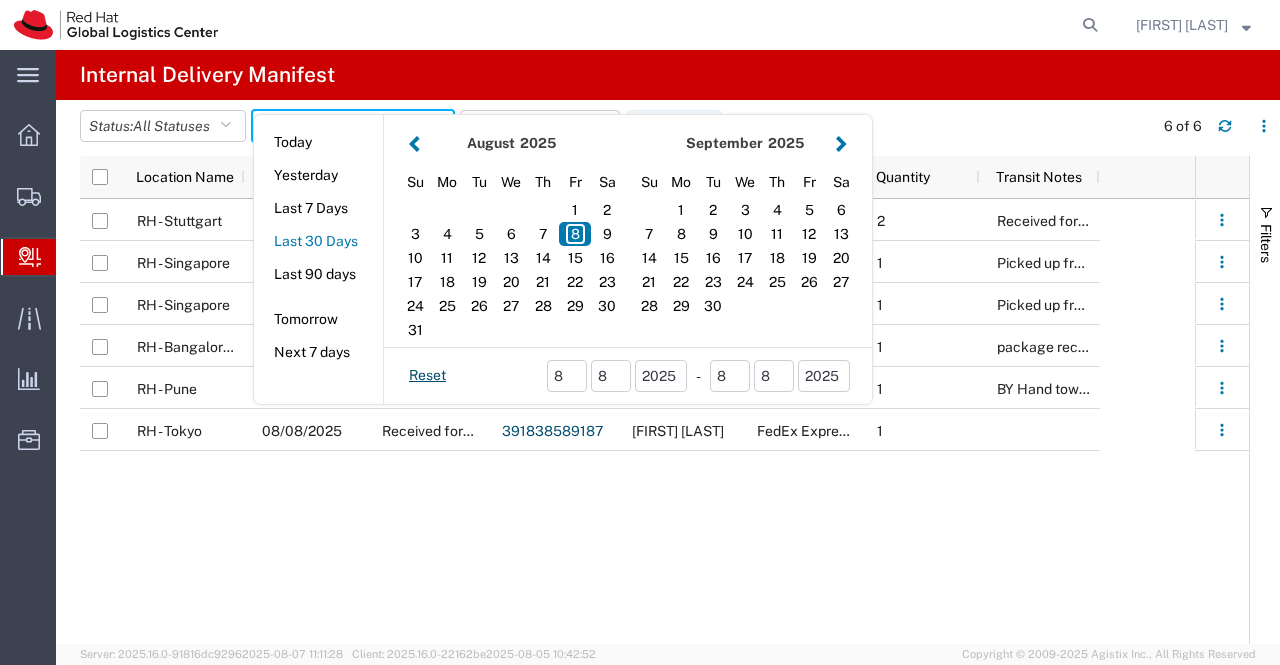 click on "Last 30 Days" 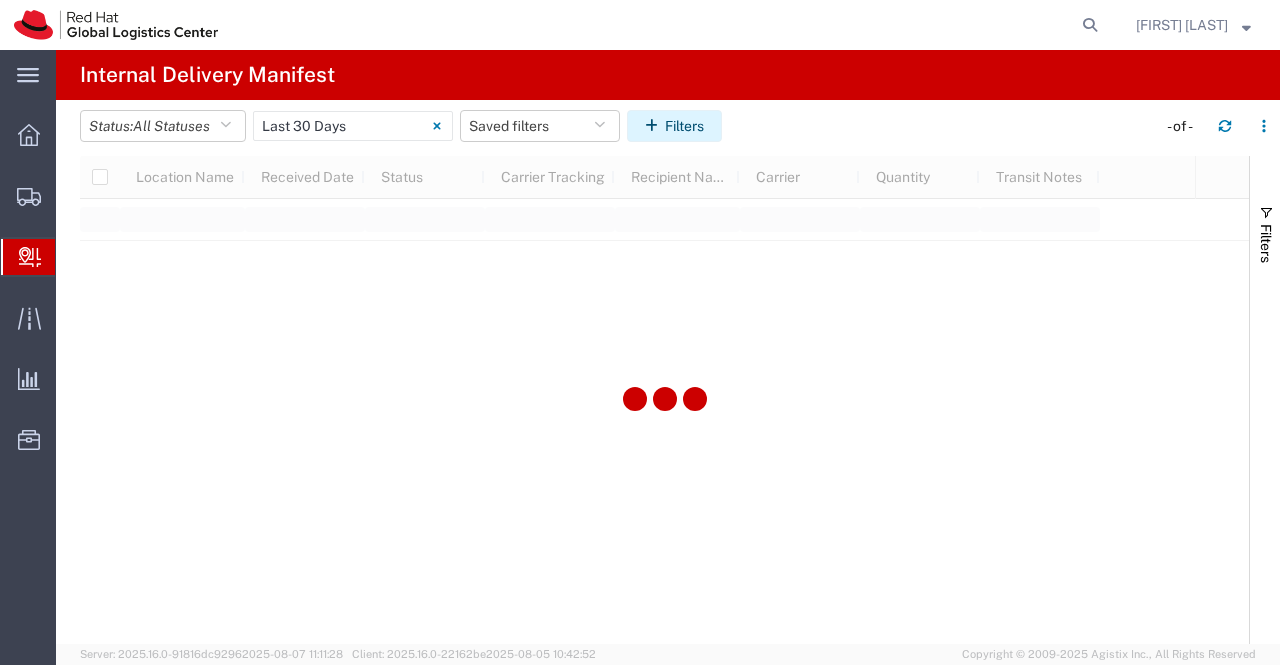 click 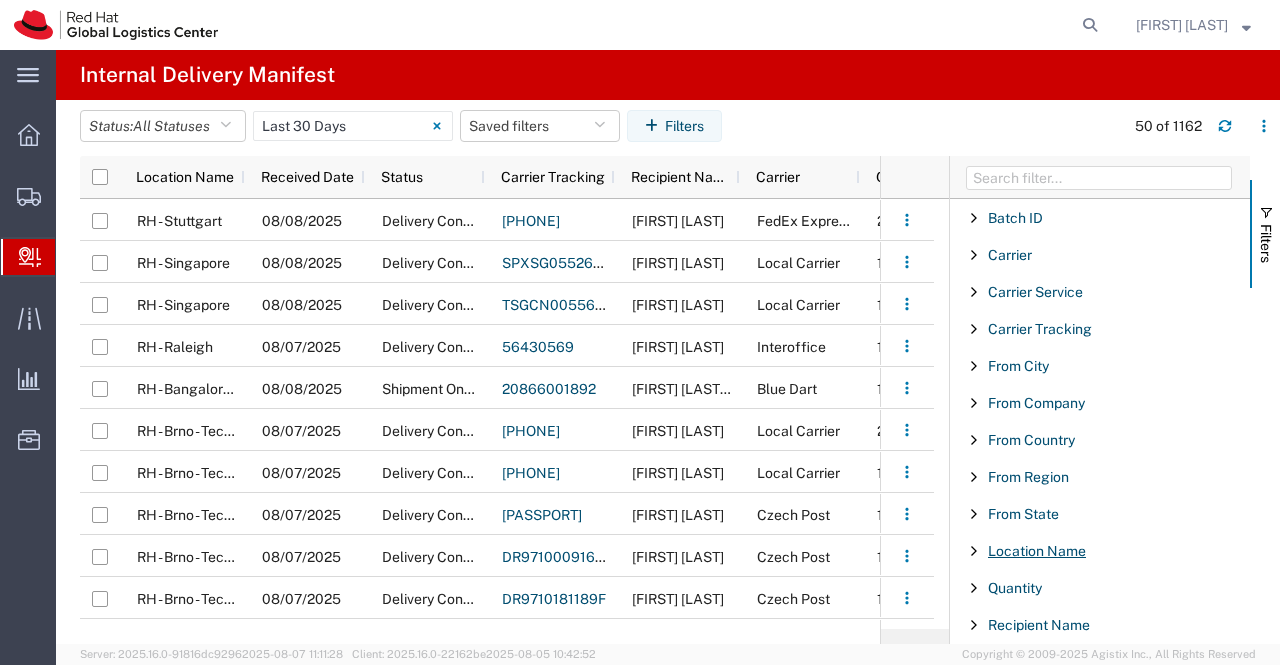 click on "Location Name" at bounding box center (1037, 551) 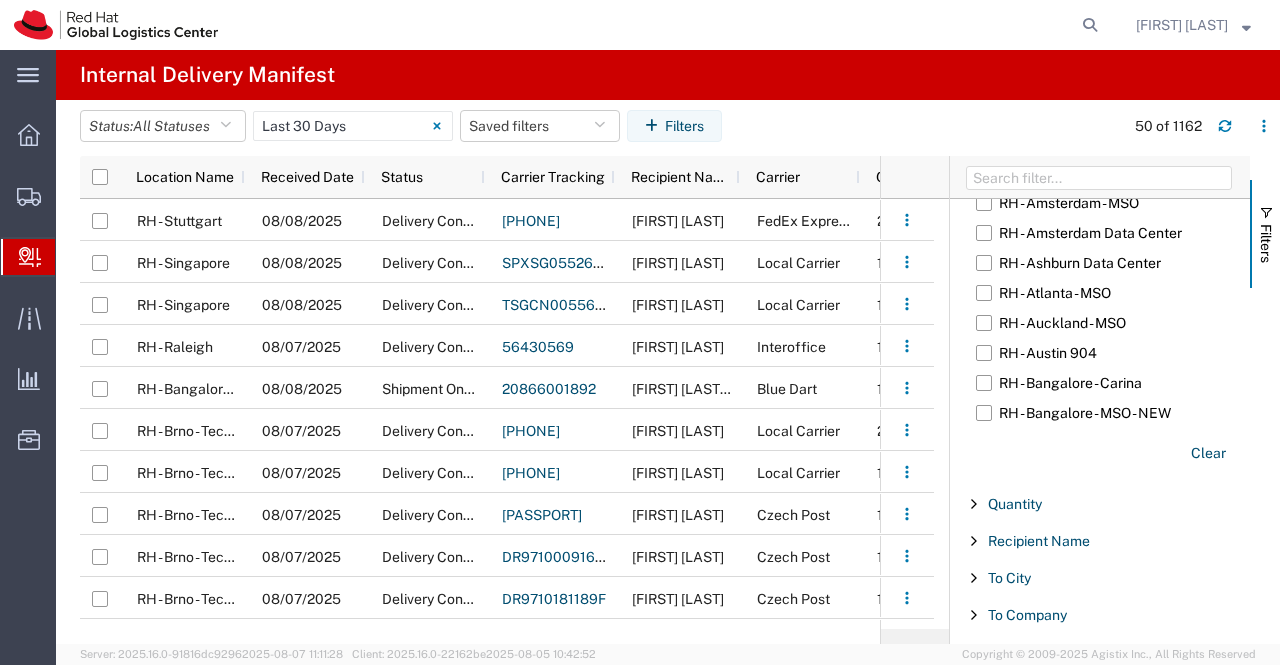 scroll, scrollTop: 500, scrollLeft: 0, axis: vertical 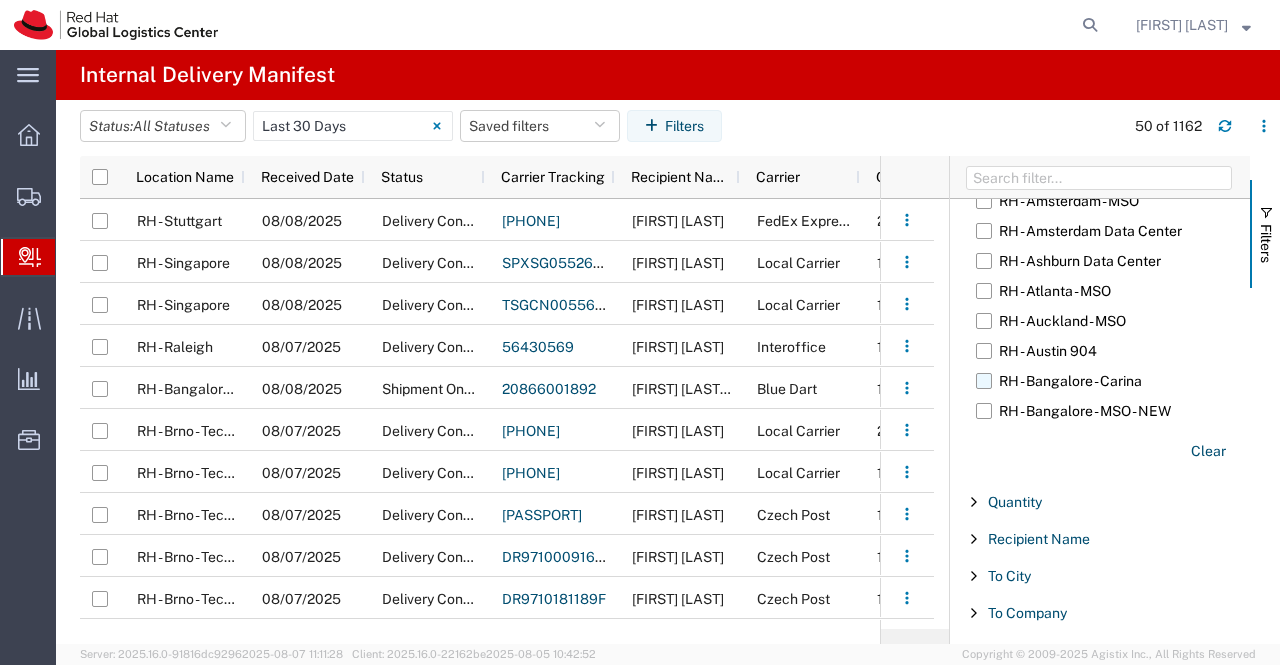 click on "RH - Bangalore - Carina" at bounding box center (1107, 381) 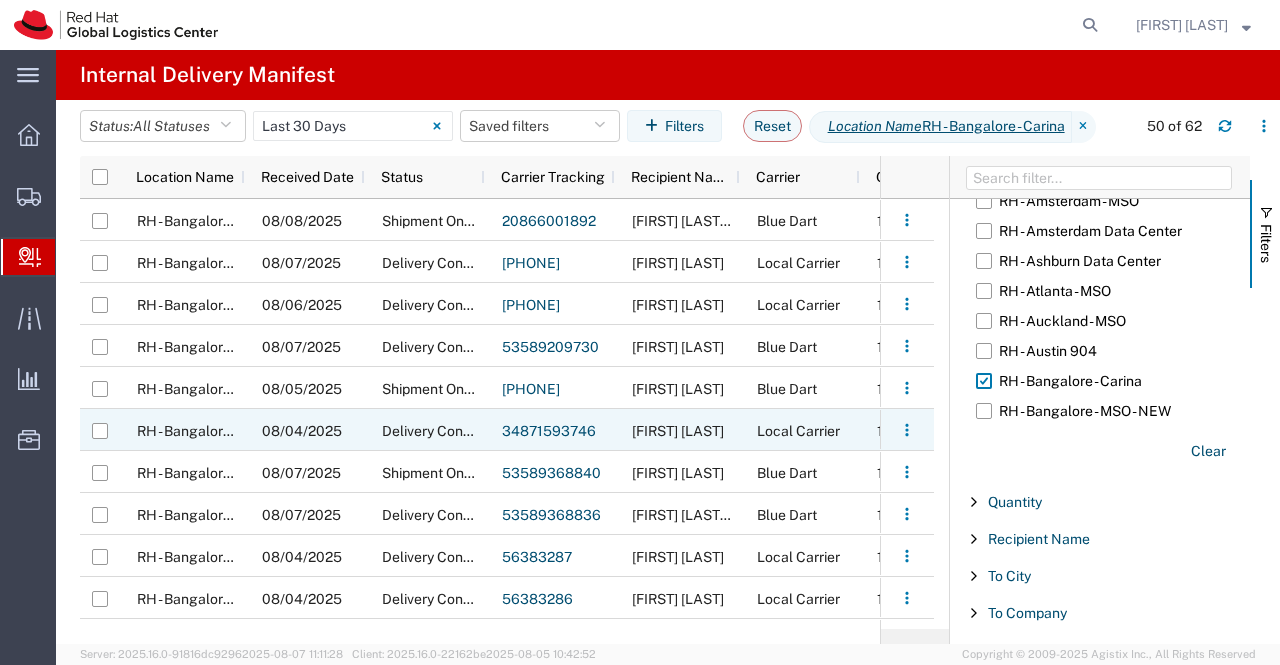 scroll, scrollTop: 126, scrollLeft: 0, axis: vertical 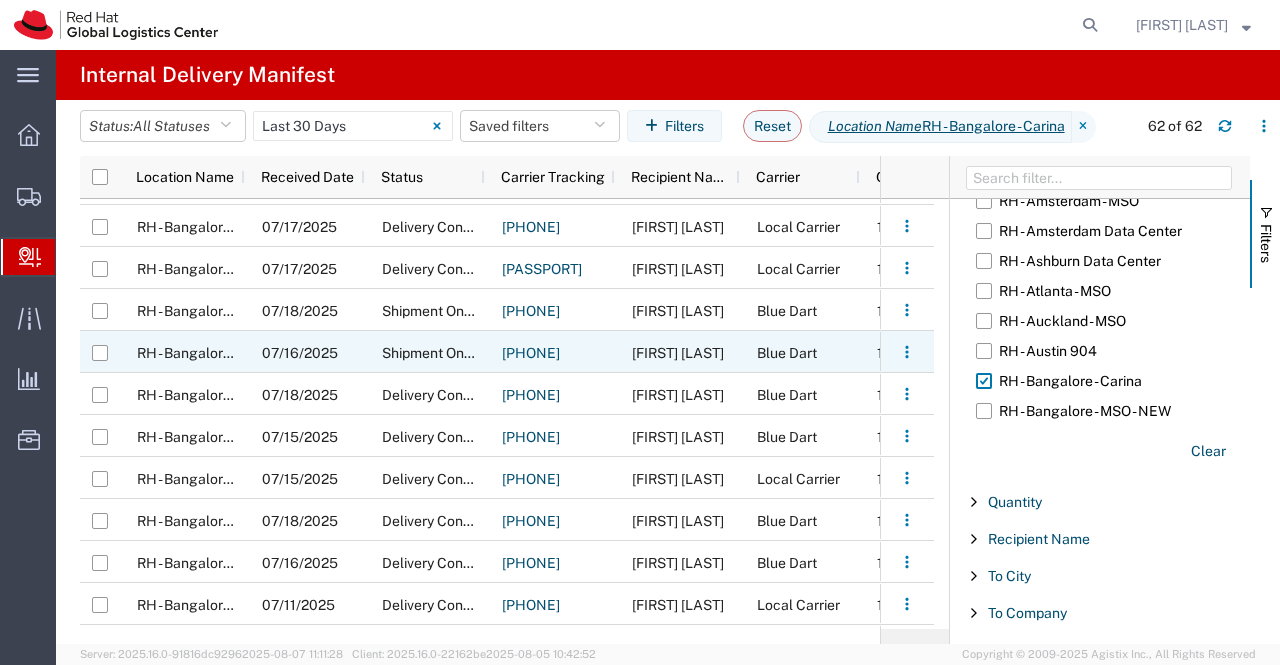 click on "[PHONE]" 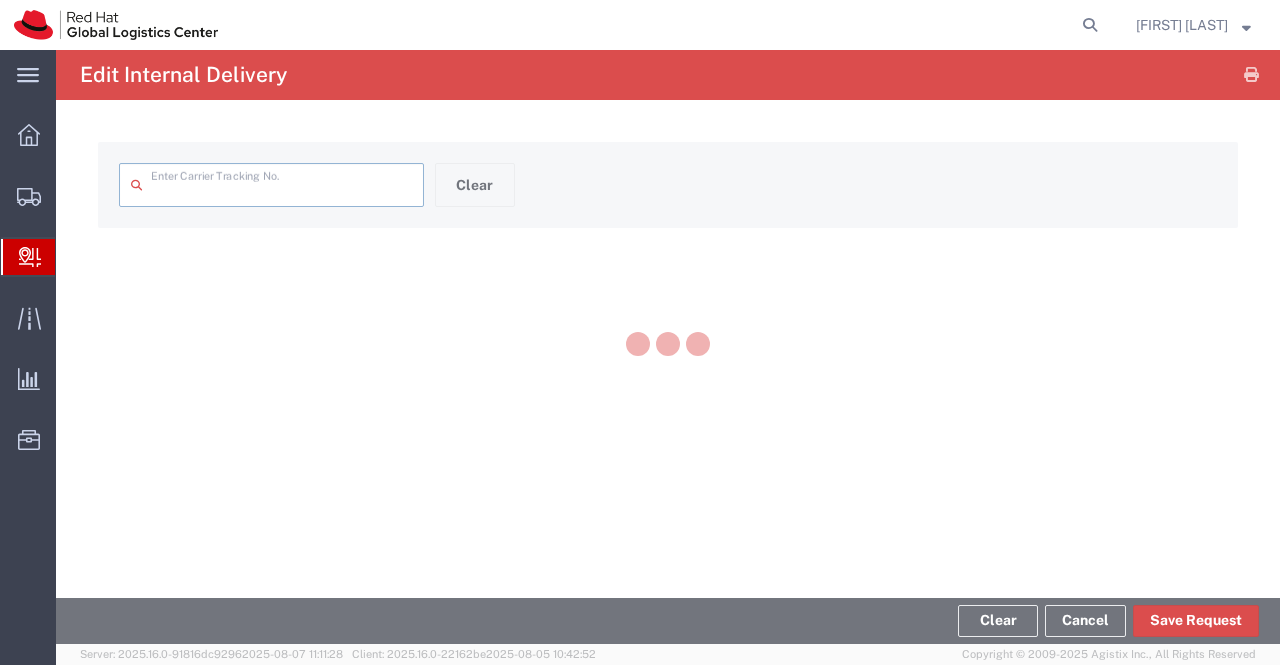 type on "[PHONE]" 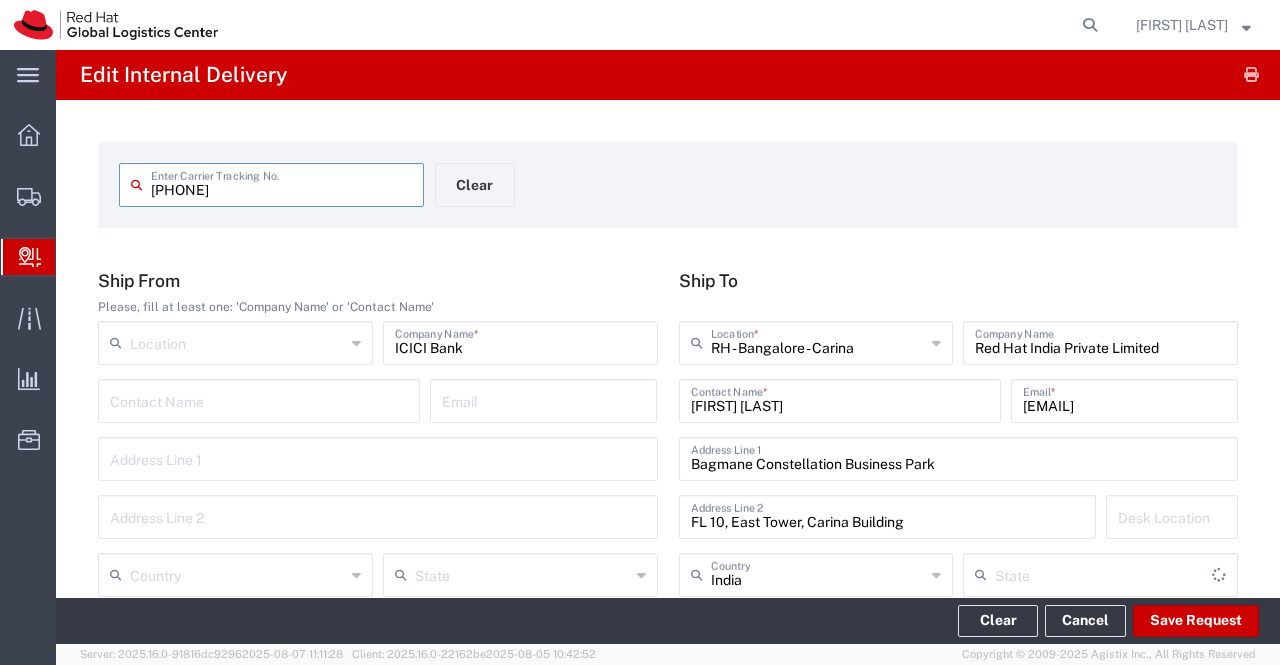 type on "Envelope" 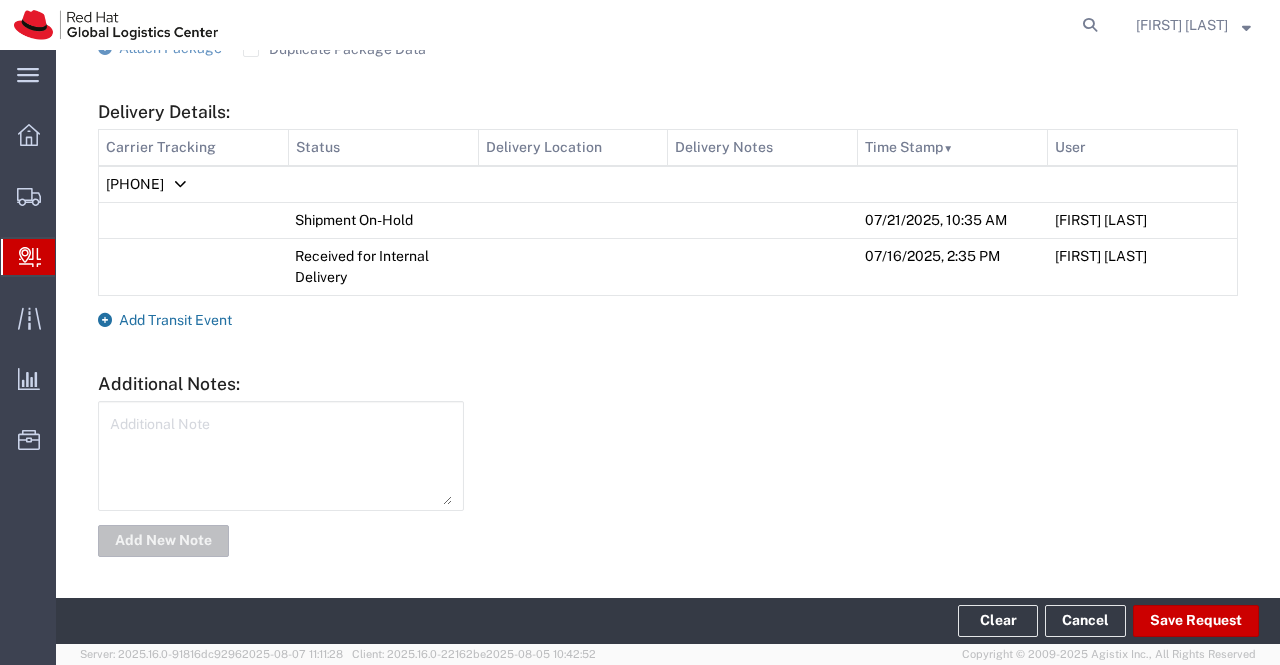 click 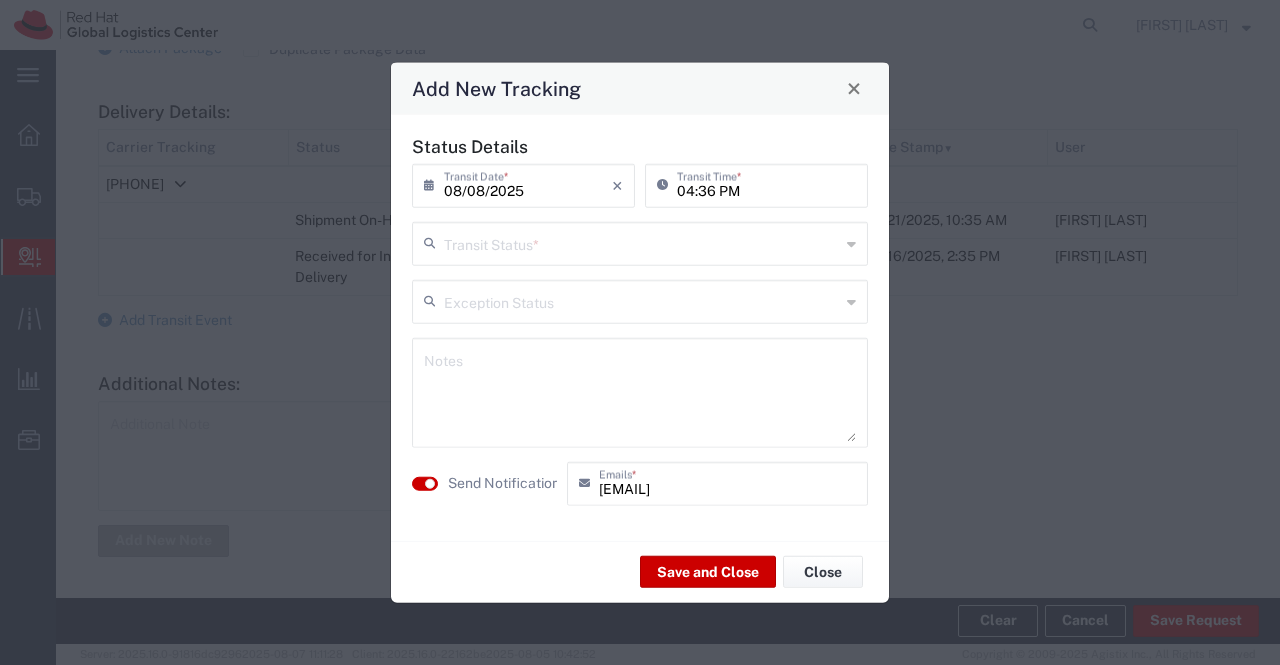 click on "Transit Status  *" 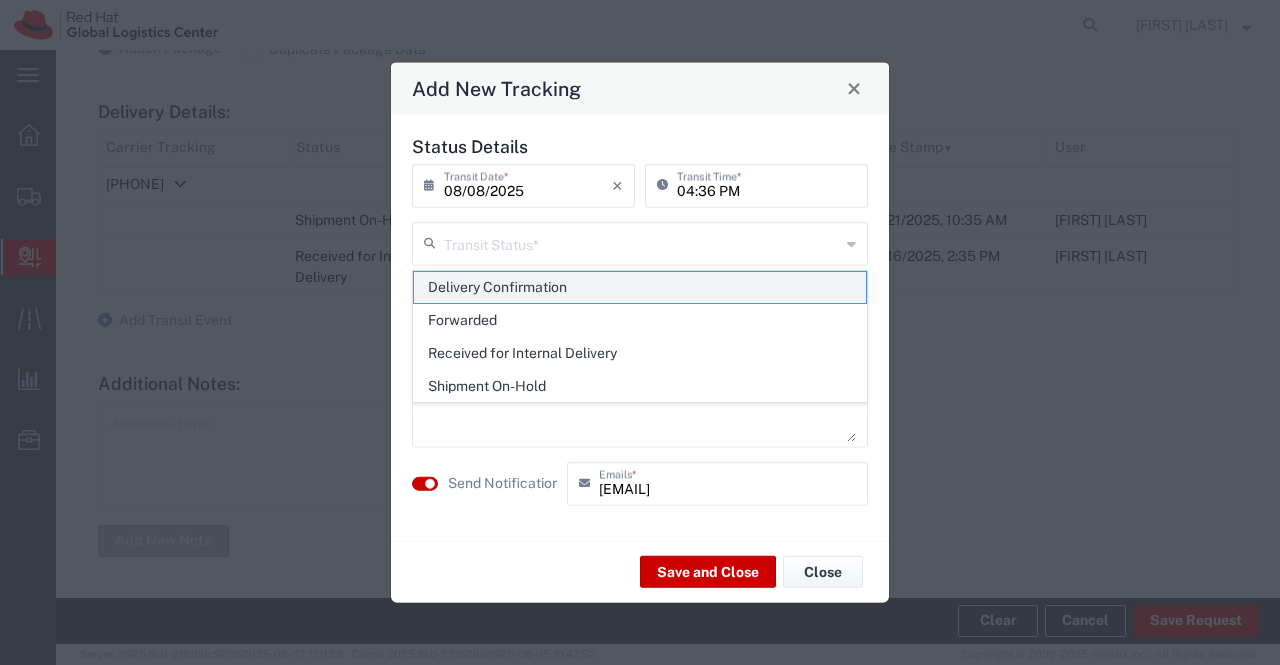 click on "Delivery Confirmation" 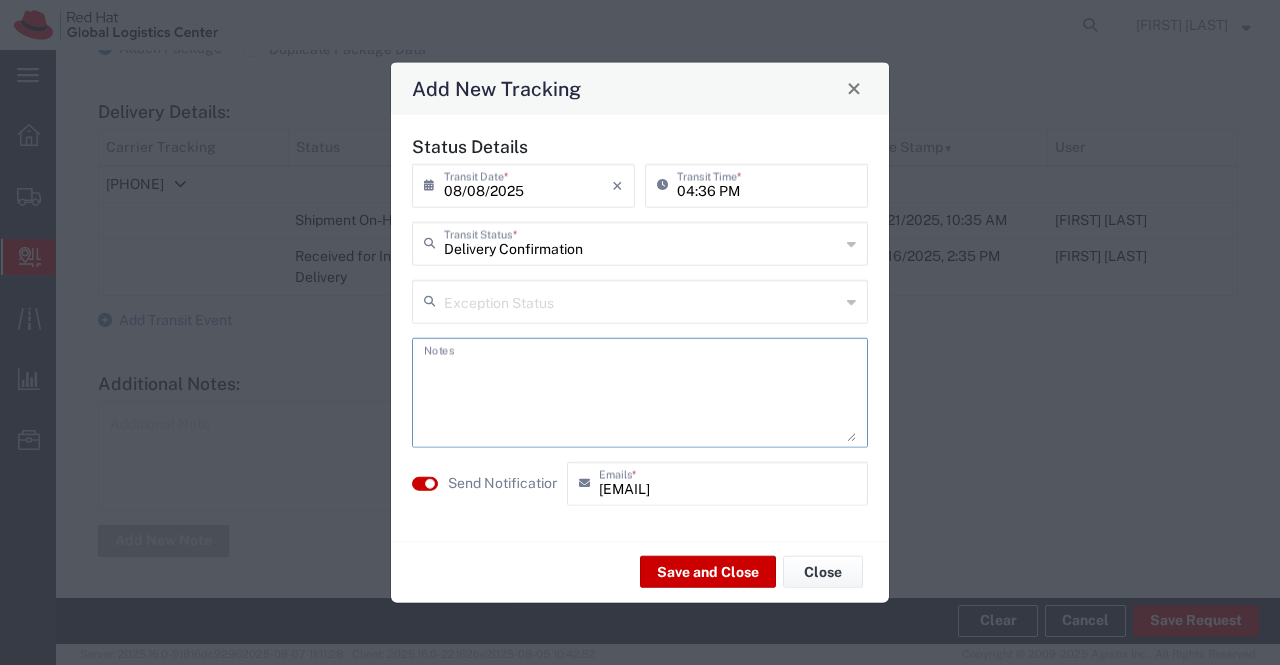 click at bounding box center (640, 392) 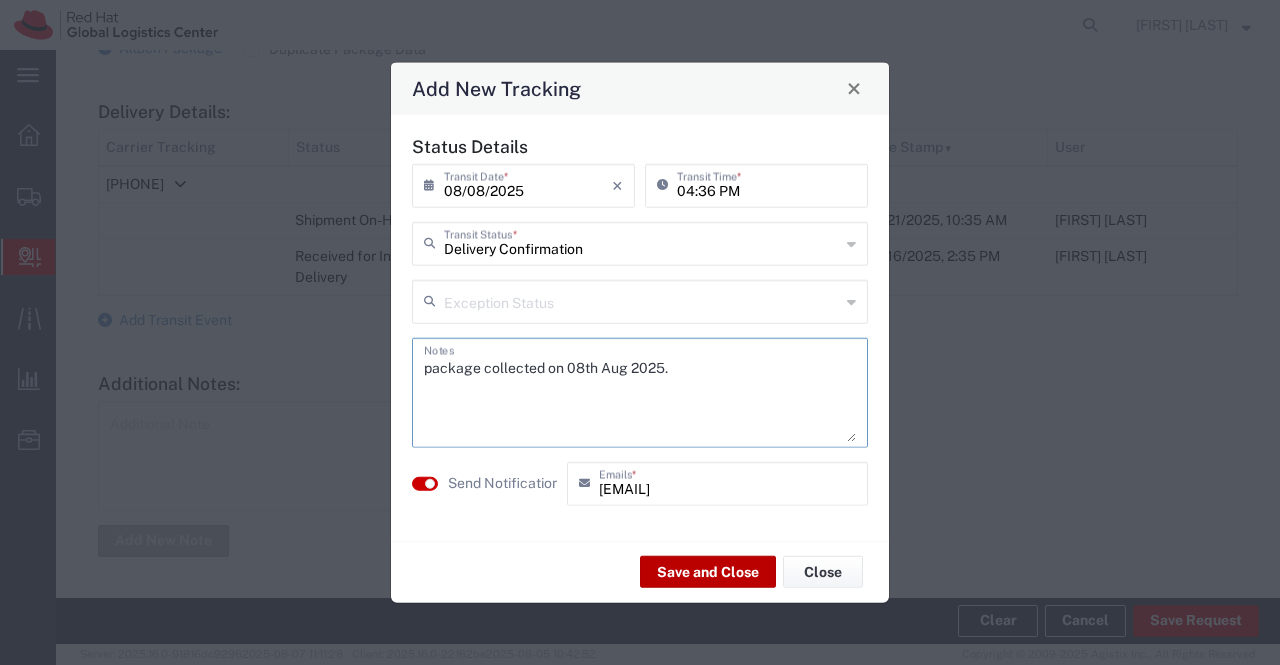 type on "package collected on 08th Aug 2025." 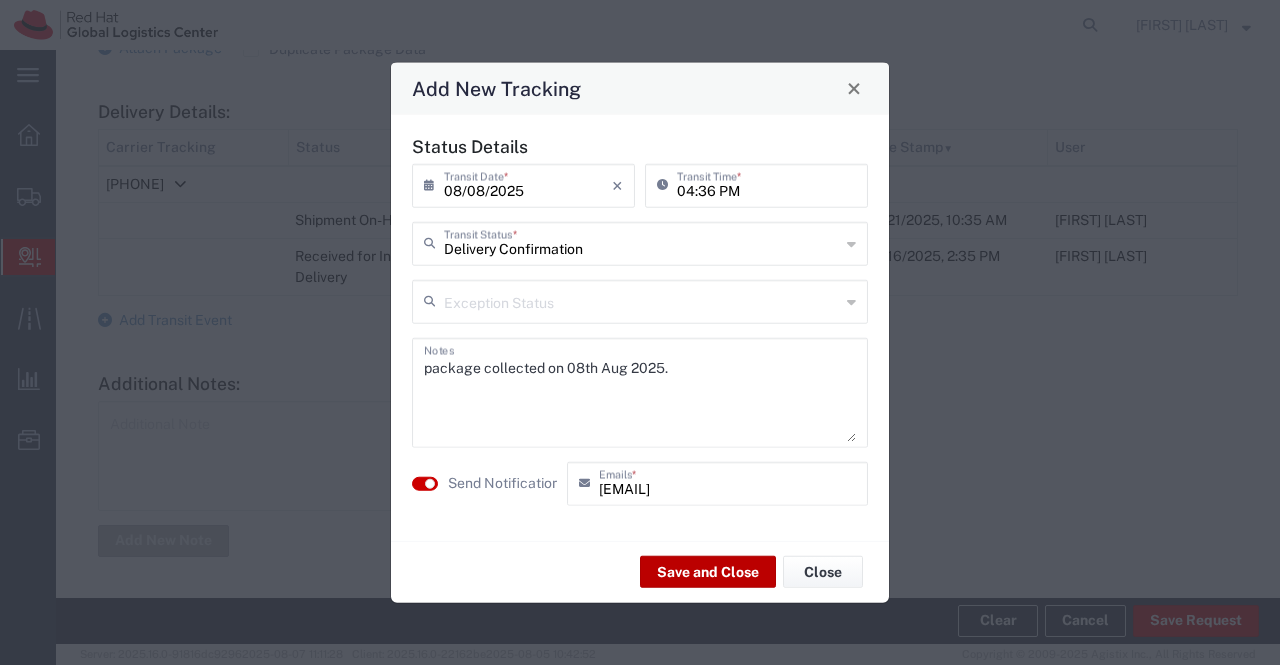 click on "Save and Close" 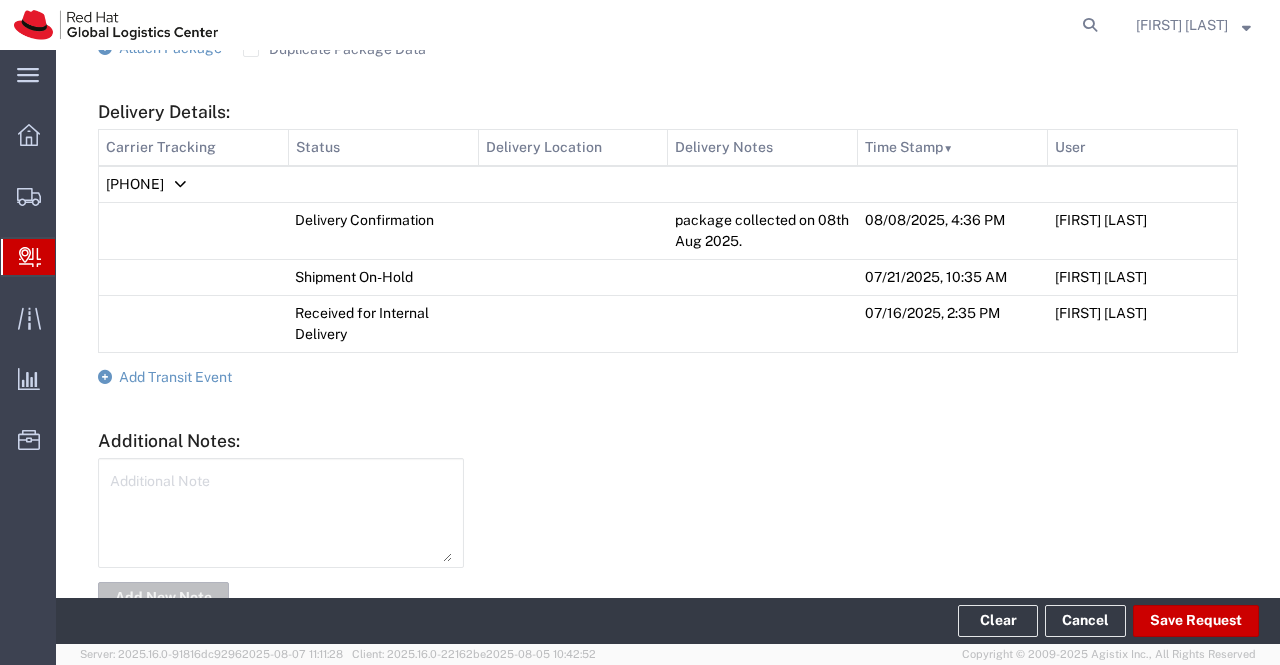 click 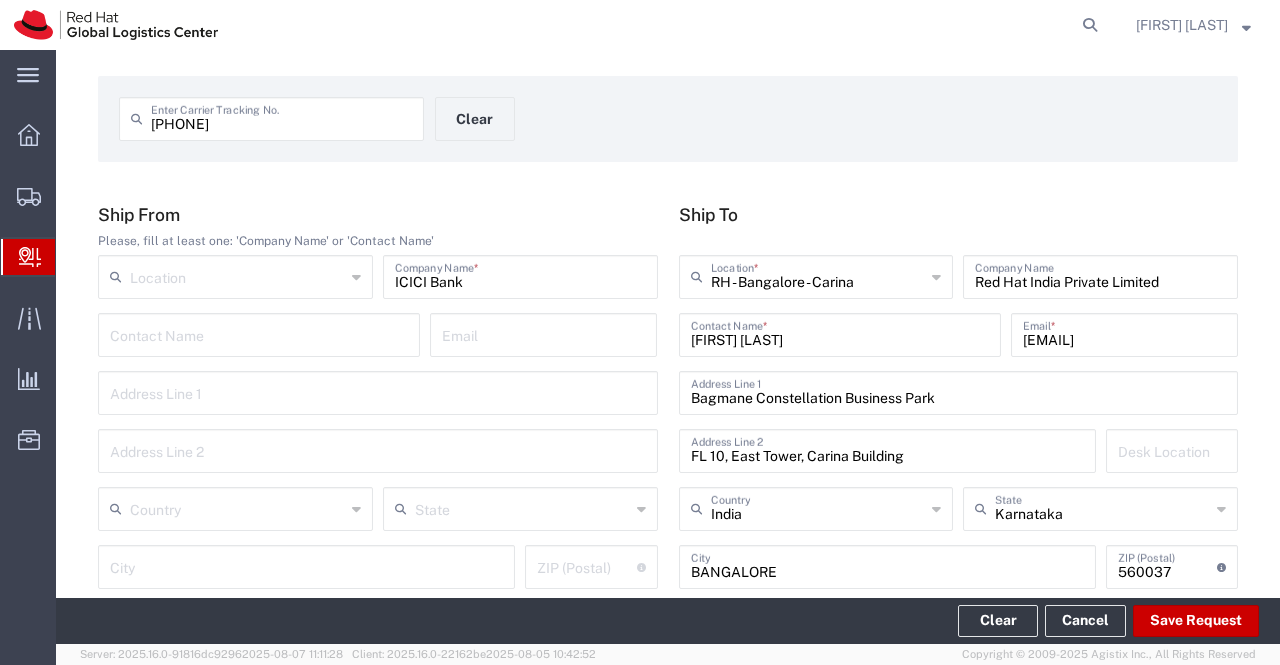 scroll, scrollTop: 0, scrollLeft: 0, axis: both 